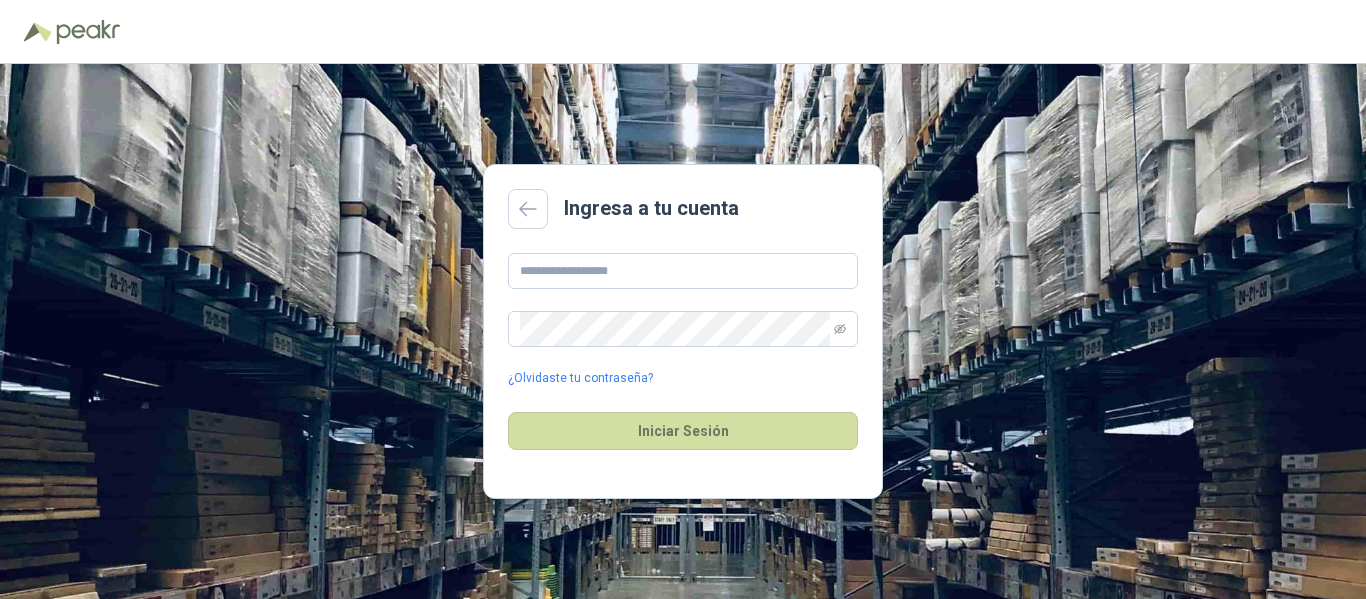 scroll, scrollTop: 0, scrollLeft: 0, axis: both 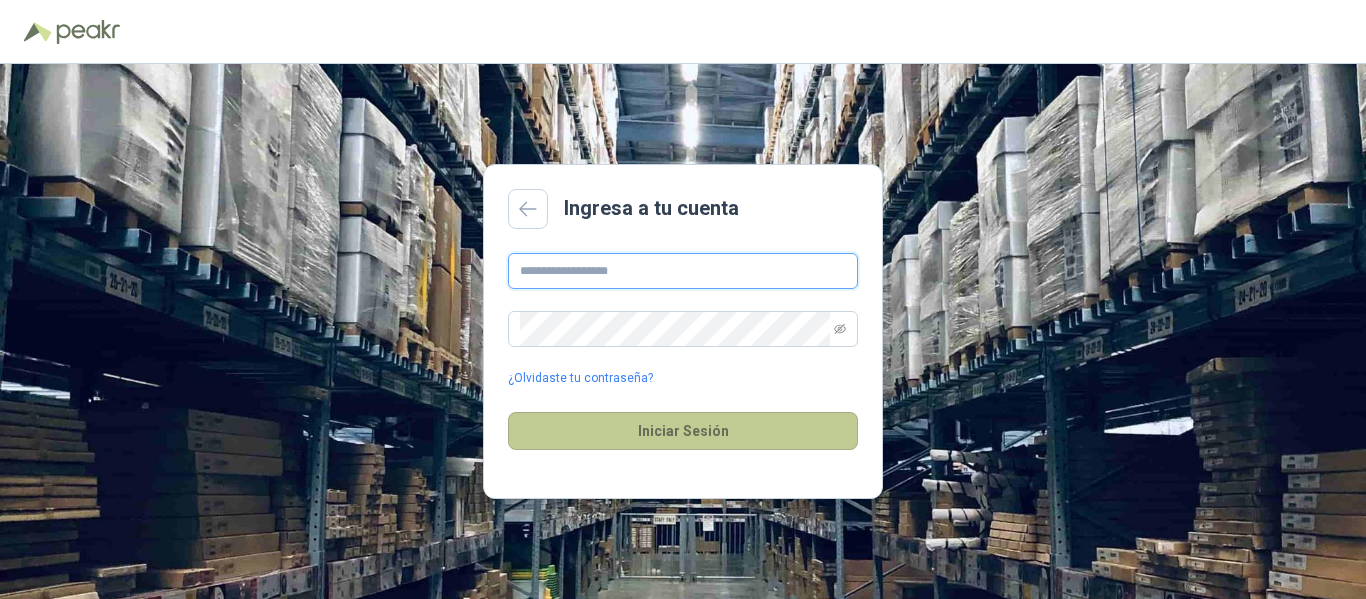 type on "**********" 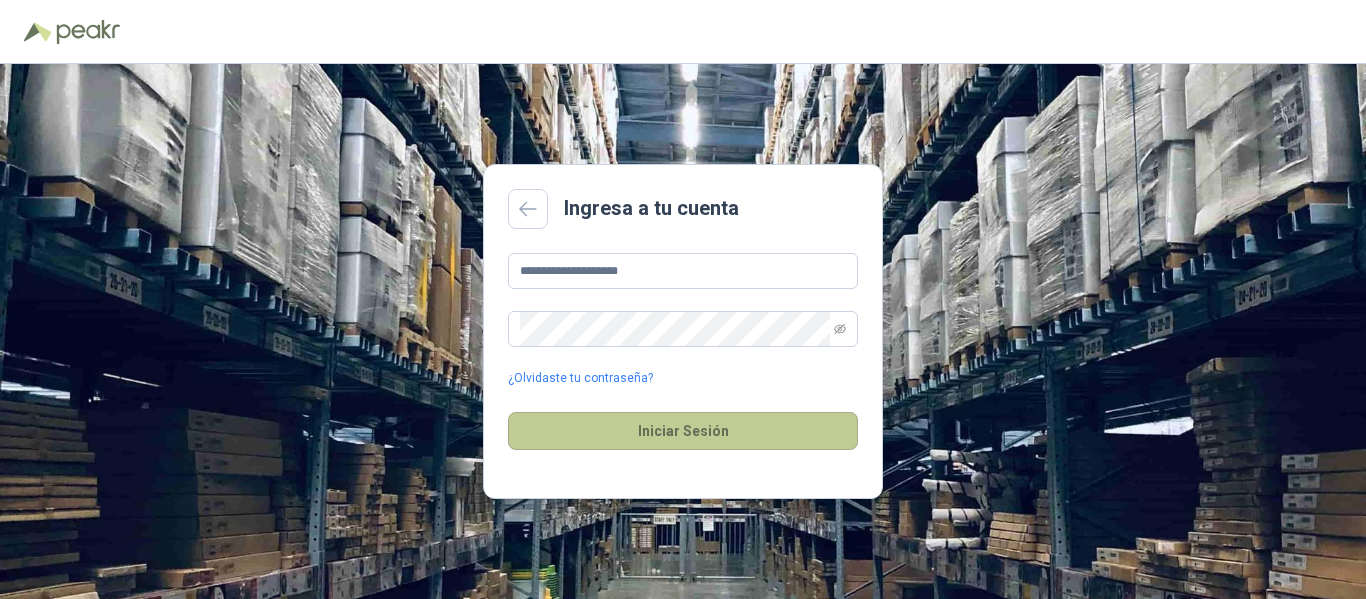 click on "Iniciar Sesión" at bounding box center (683, 431) 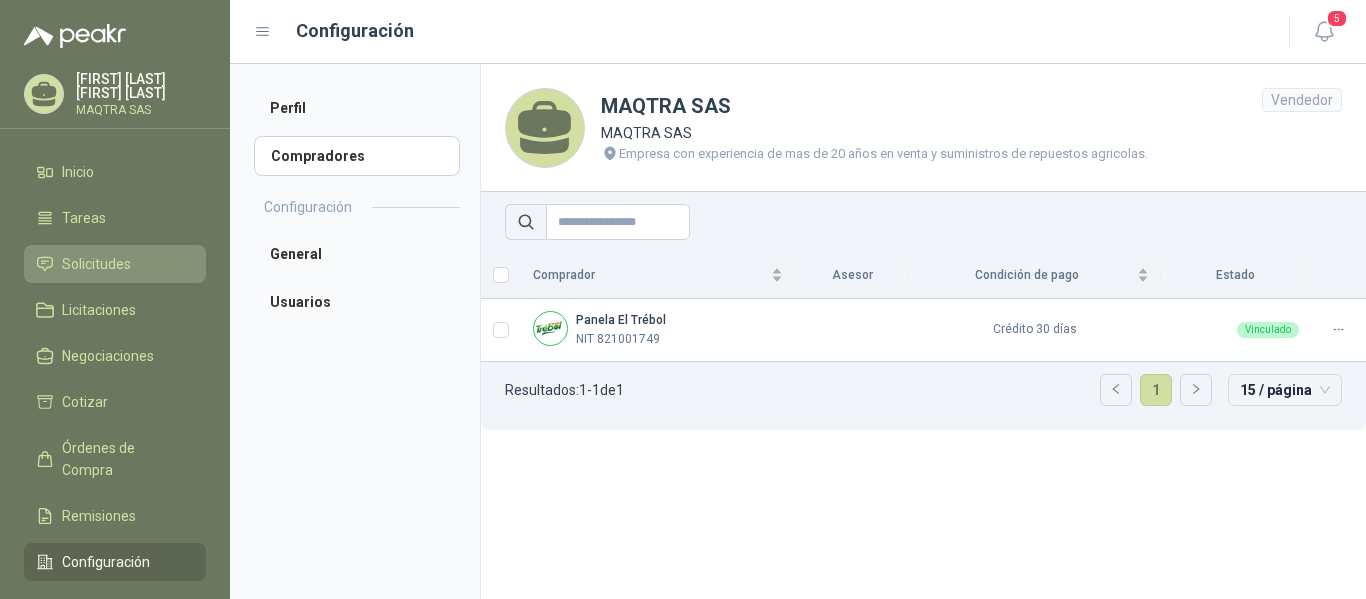 click on "Solicitudes" at bounding box center (96, 264) 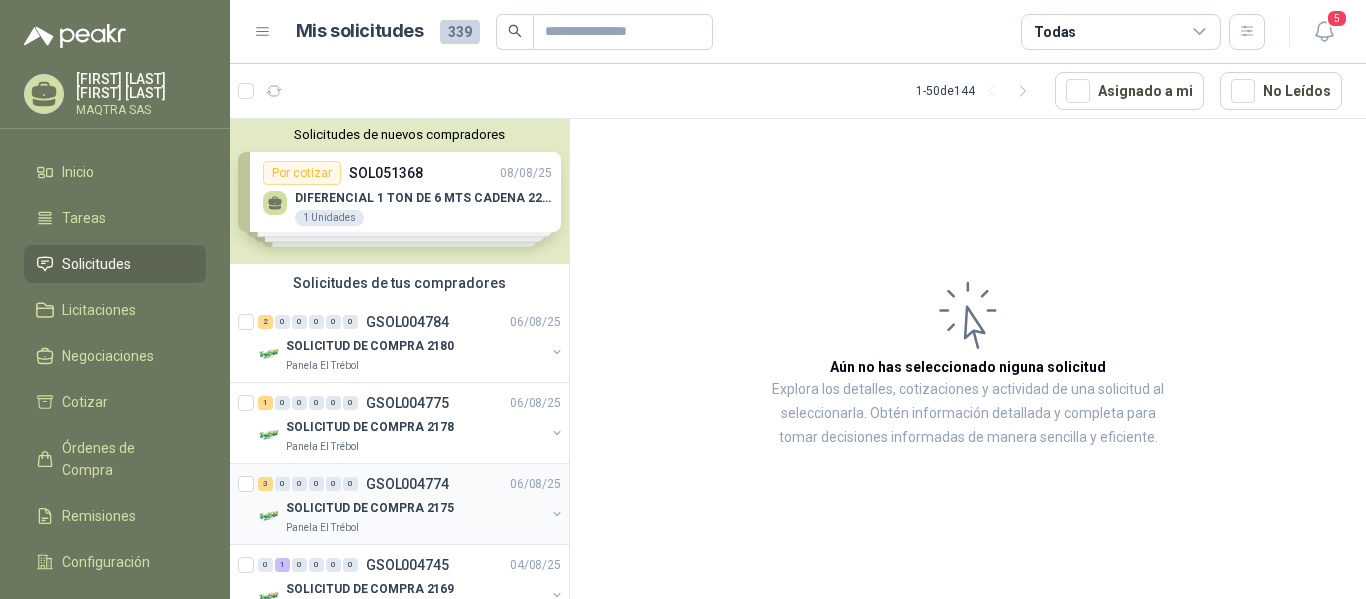 click on "SOLICITUD DE COMPRA 2175" at bounding box center [370, 508] 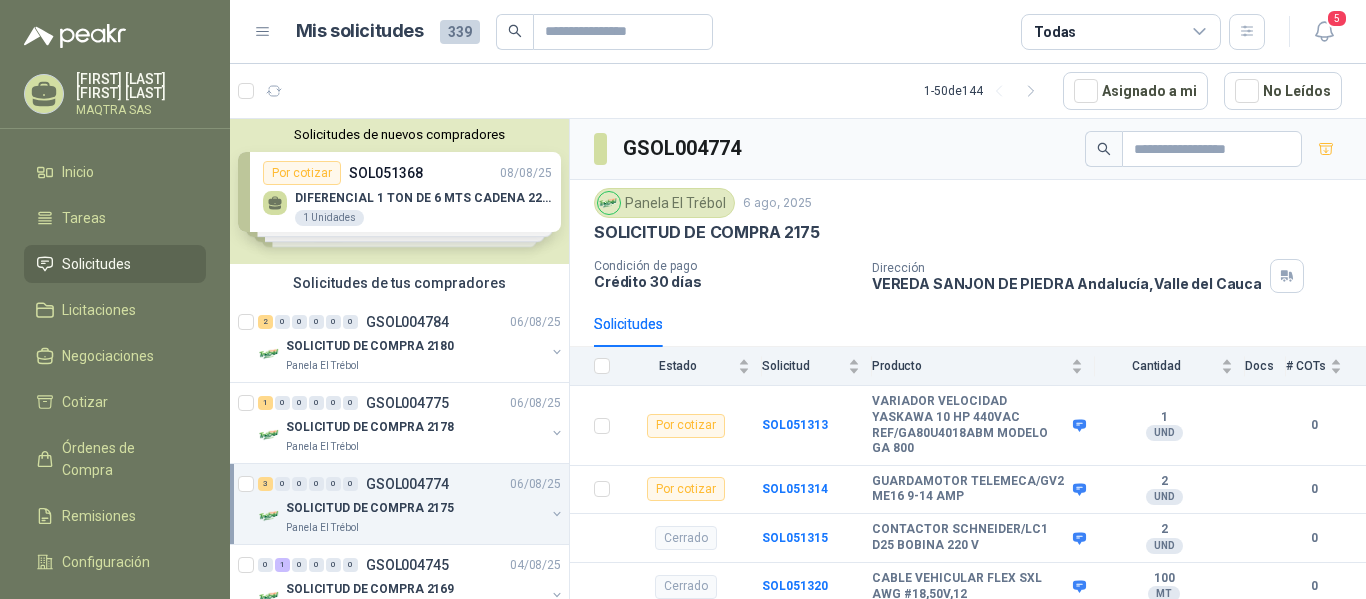 click on "SOLICITUD DE COMPRA 2175" at bounding box center (370, 508) 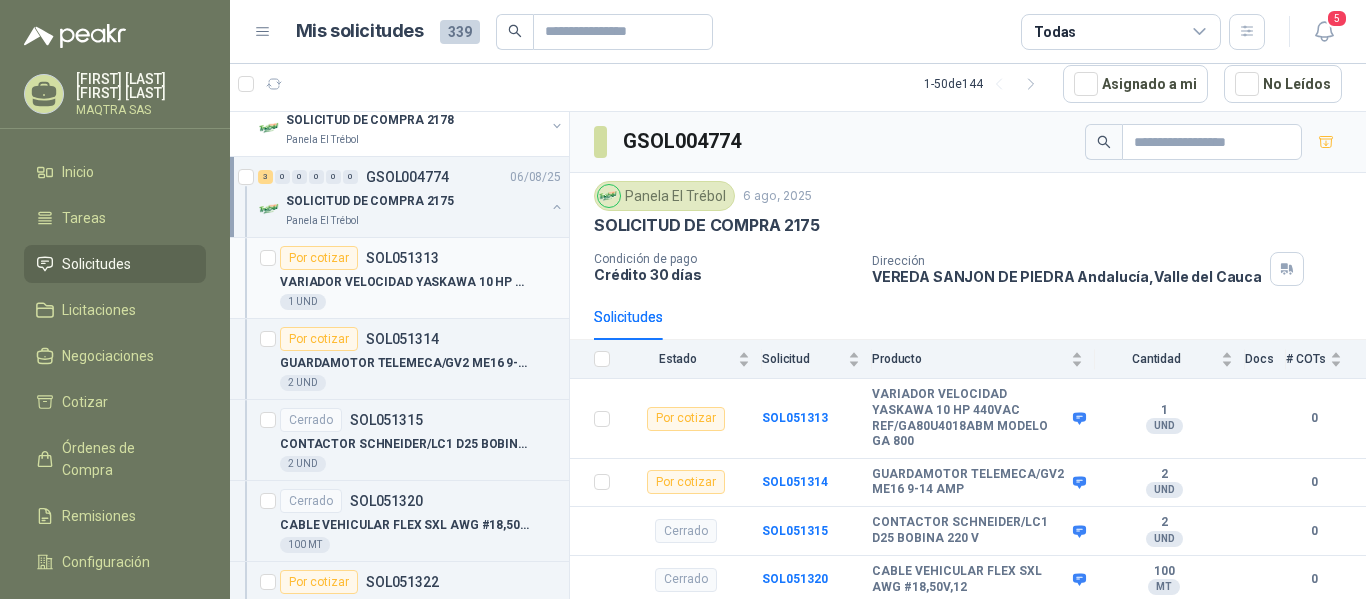 scroll, scrollTop: 400, scrollLeft: 0, axis: vertical 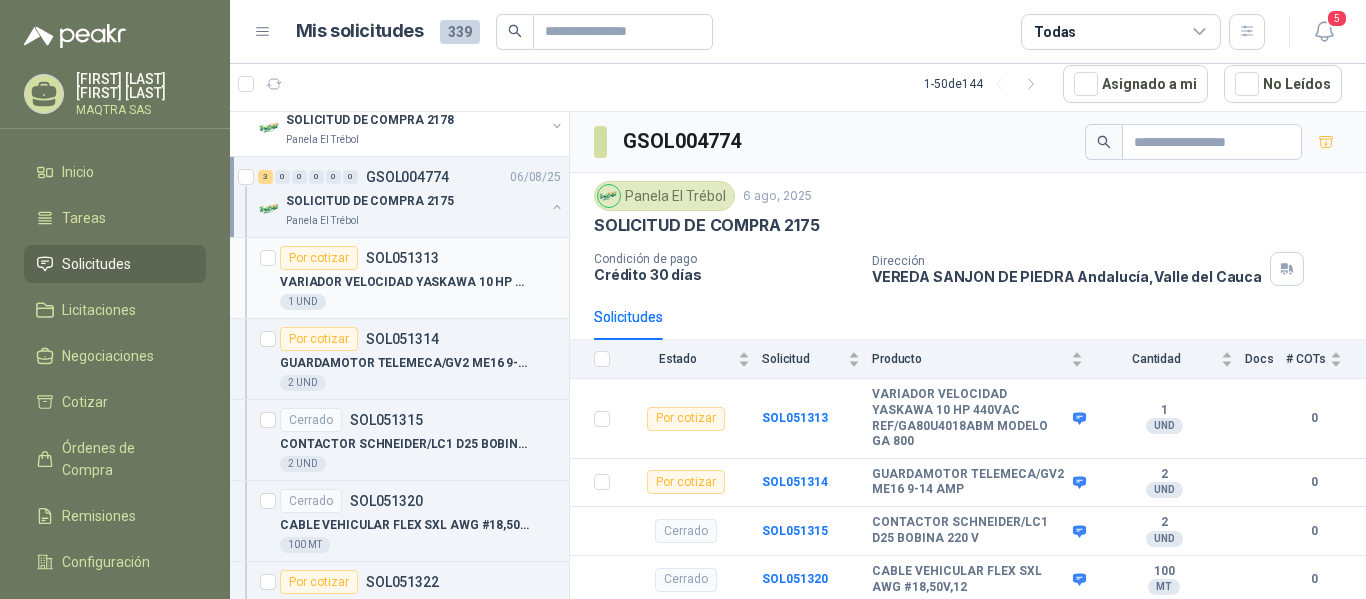 click on "VARIADOR VELOCIDAD YASKAWA 10 HP 440VAC REF/GA80U4018ABM MODELO GA 800" at bounding box center (404, 282) 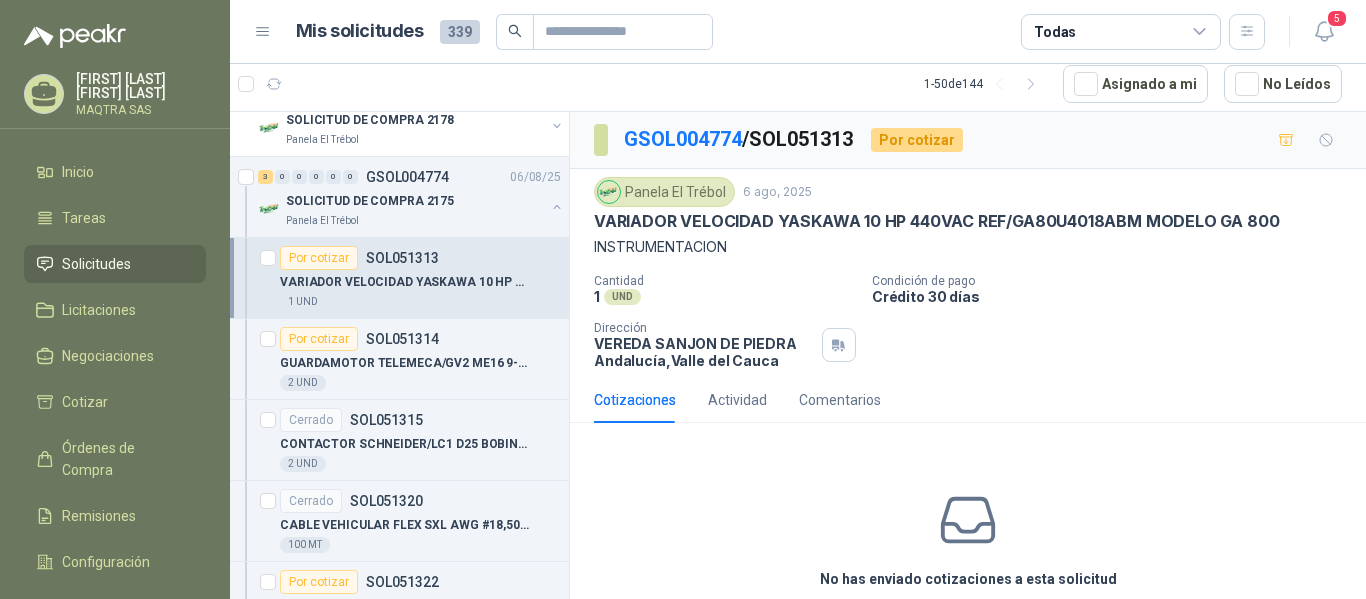 click on "VARIADOR VELOCIDAD YASKAWA 10 HP 440VAC REF/GA80U4018ABM MODELO GA 800" at bounding box center (936, 221) 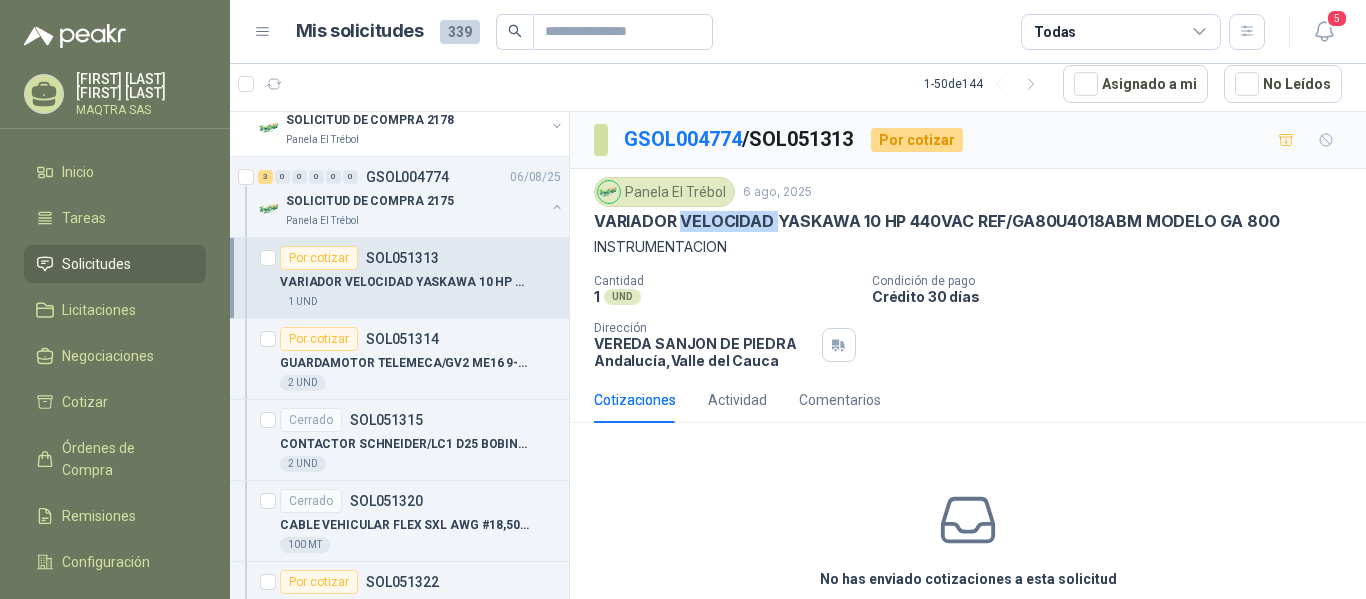click on "VARIADOR VELOCIDAD YASKAWA 10 HP 440VAC REF/GA80U4018ABM MODELO GA 800" at bounding box center (936, 221) 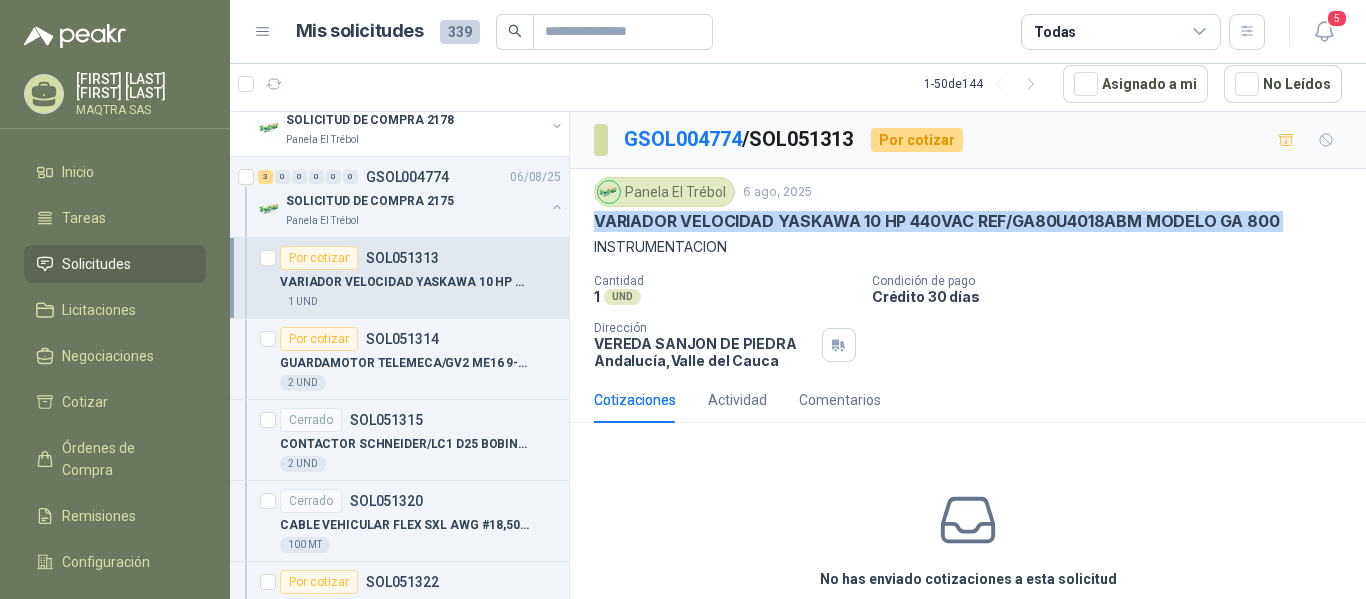 click on "VARIADOR VELOCIDAD YASKAWA 10 HP 440VAC REF/GA80U4018ABM MODELO GA 800" at bounding box center (936, 221) 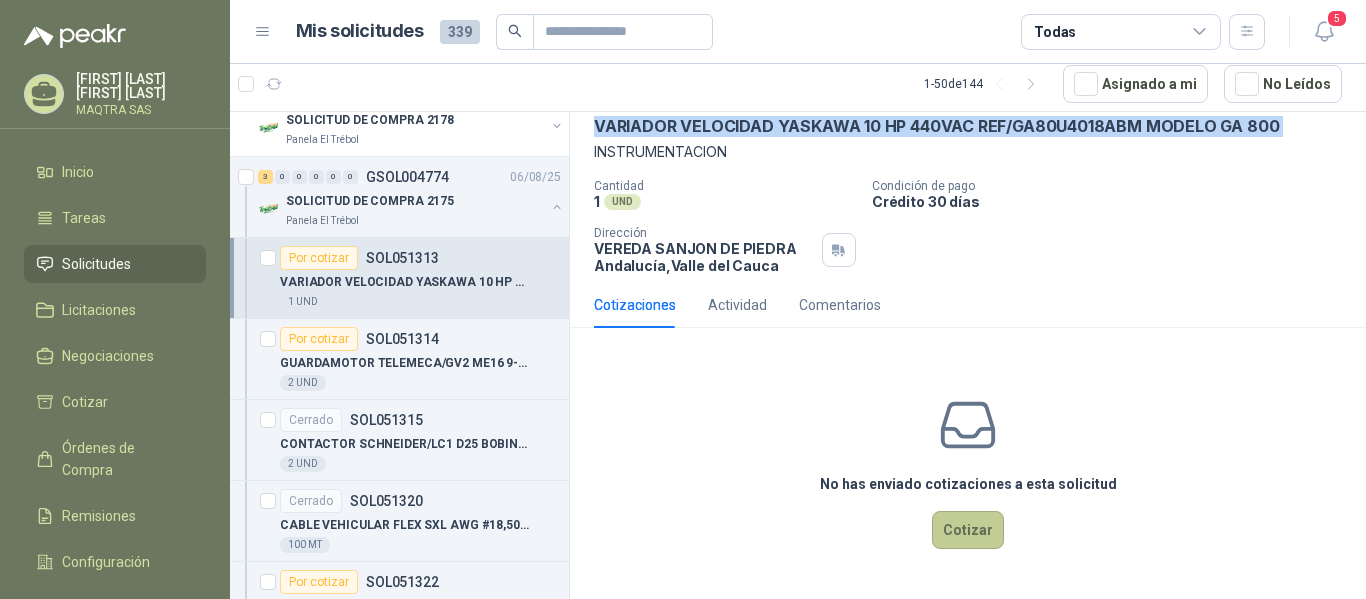 click on "Cotizar" at bounding box center [968, 530] 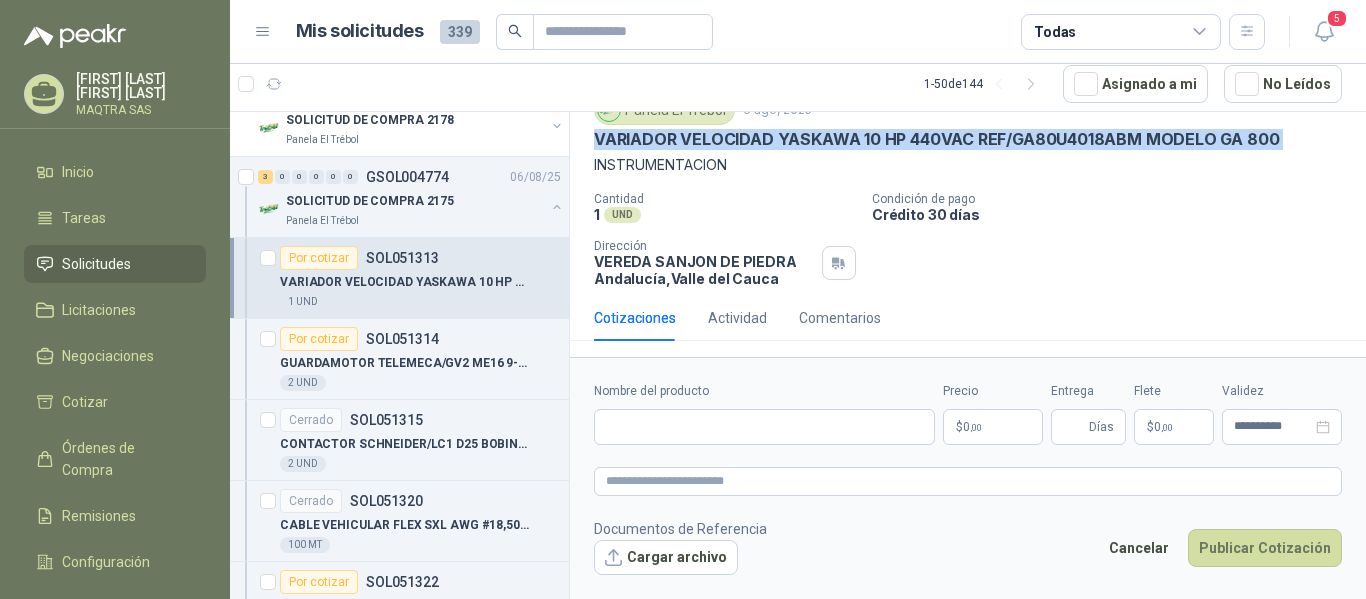 type 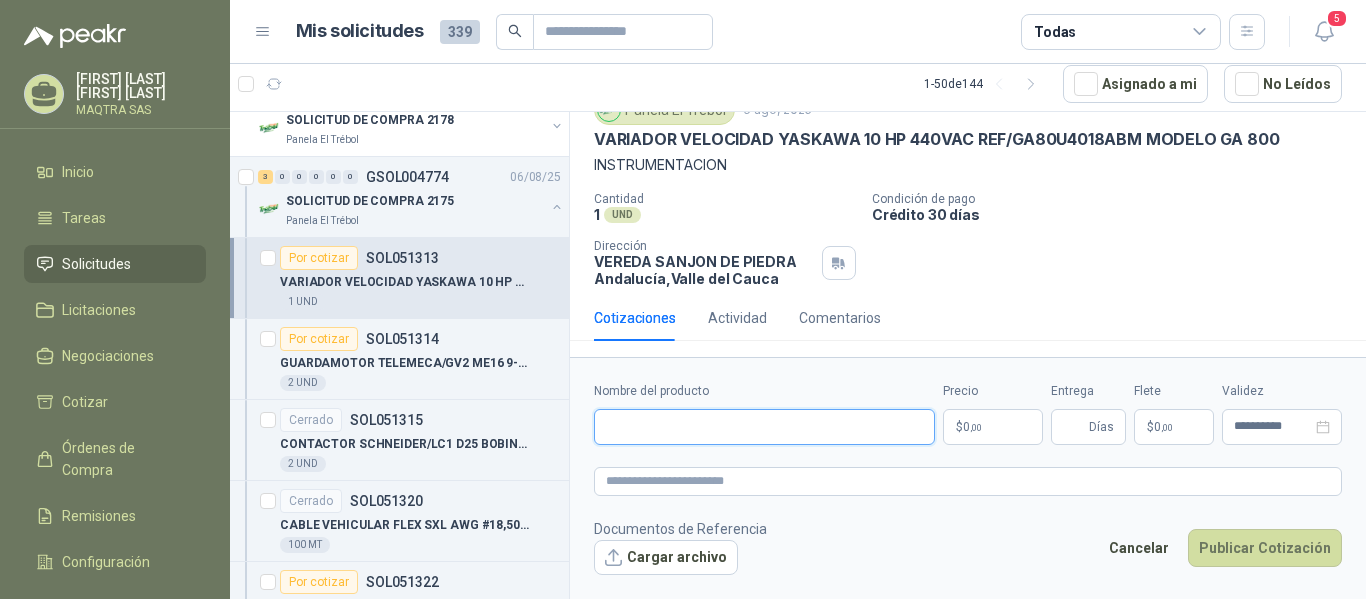 click on "Nombre del producto" at bounding box center [764, 427] 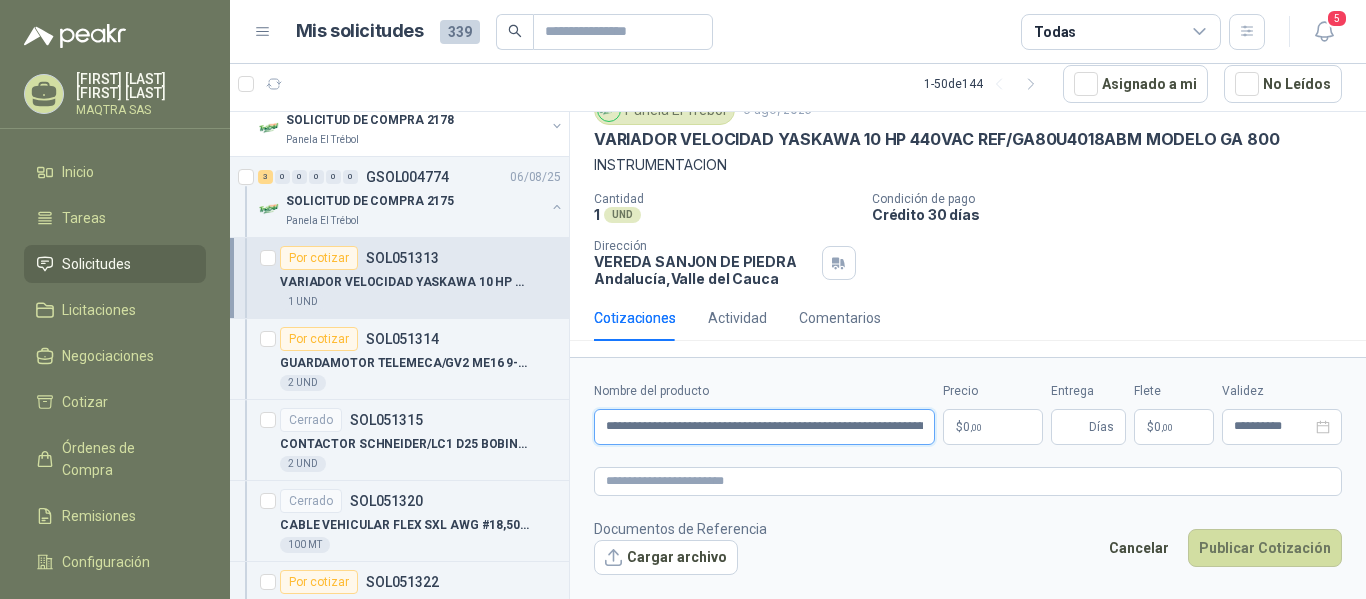 scroll, scrollTop: 0, scrollLeft: 157, axis: horizontal 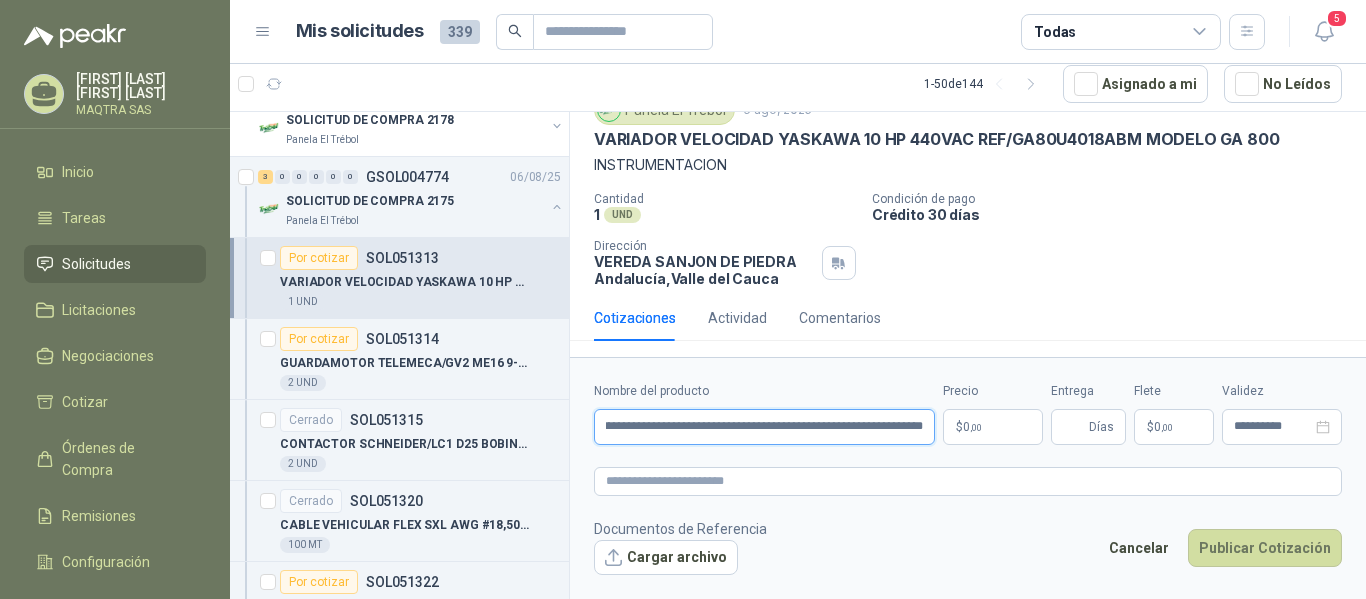 type on "**********" 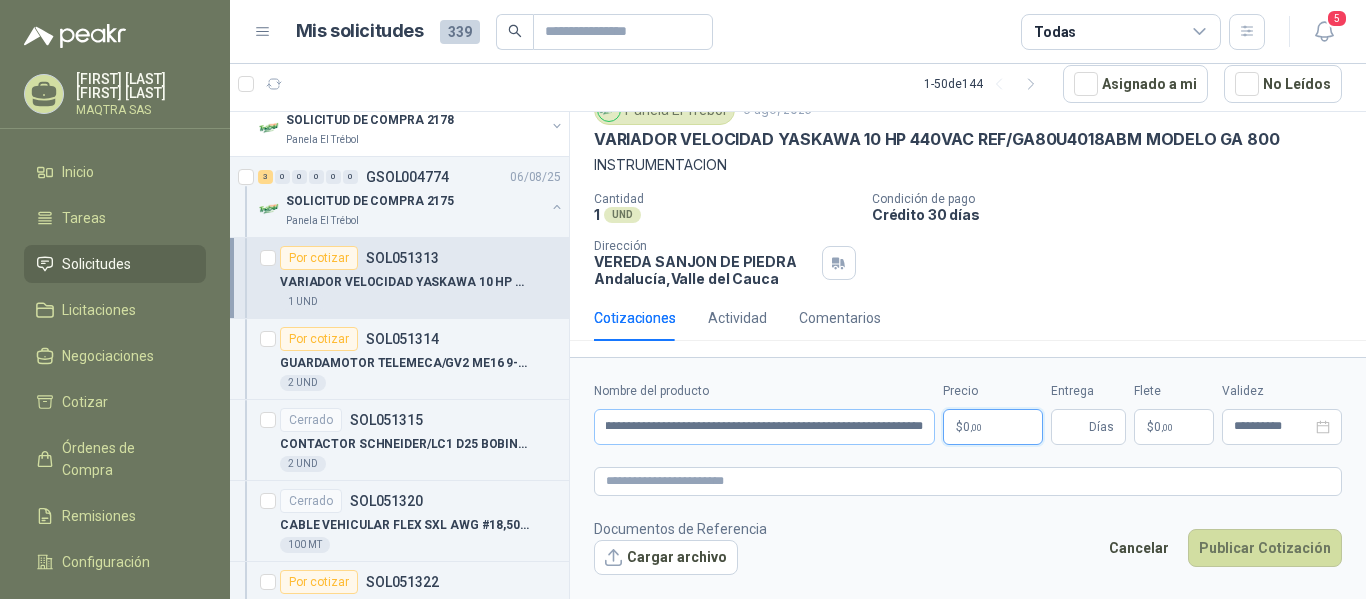 scroll, scrollTop: 0, scrollLeft: 0, axis: both 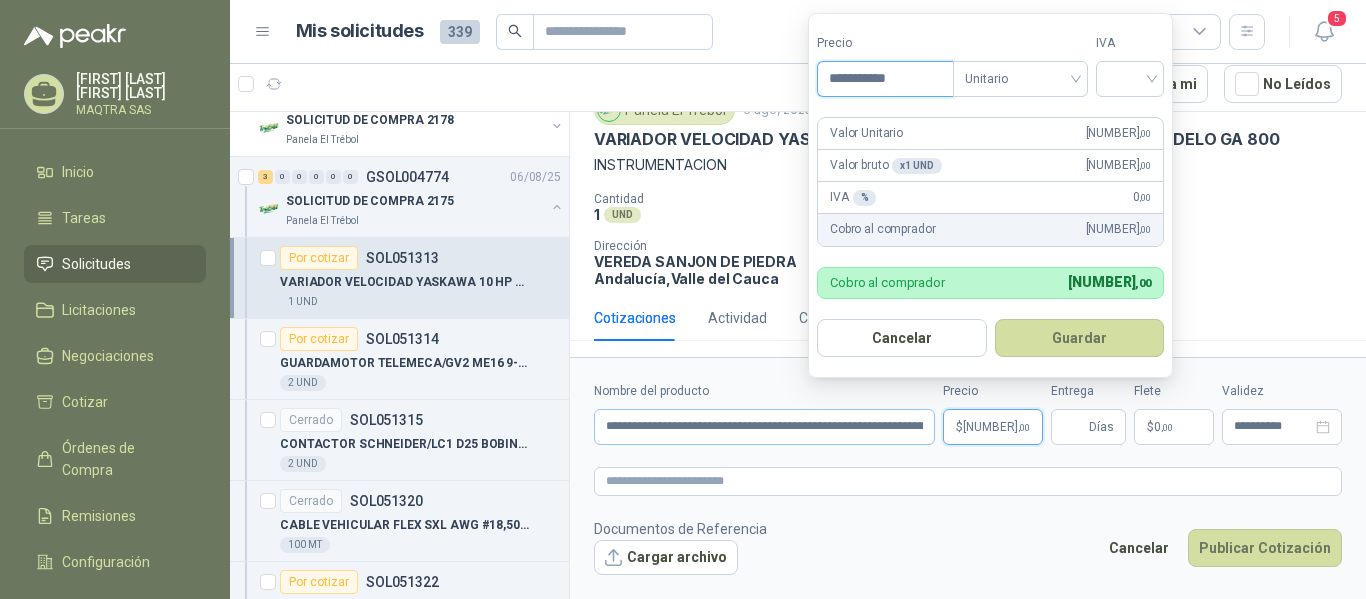 type on "**********" 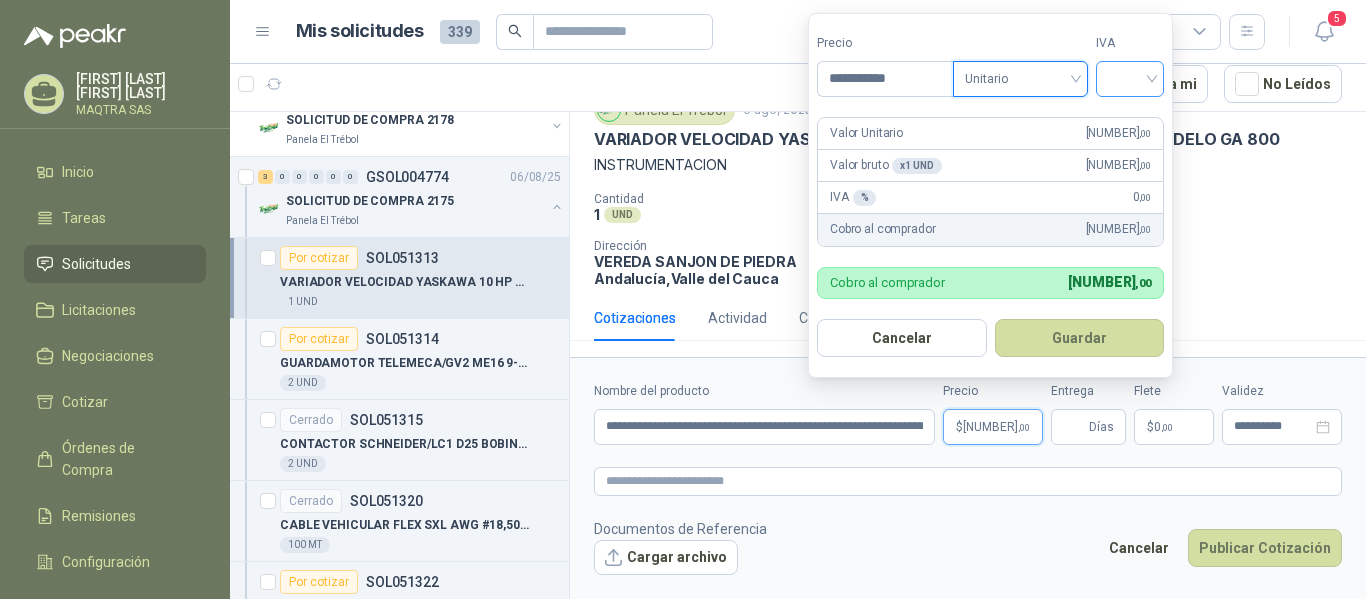 click at bounding box center [1130, 77] 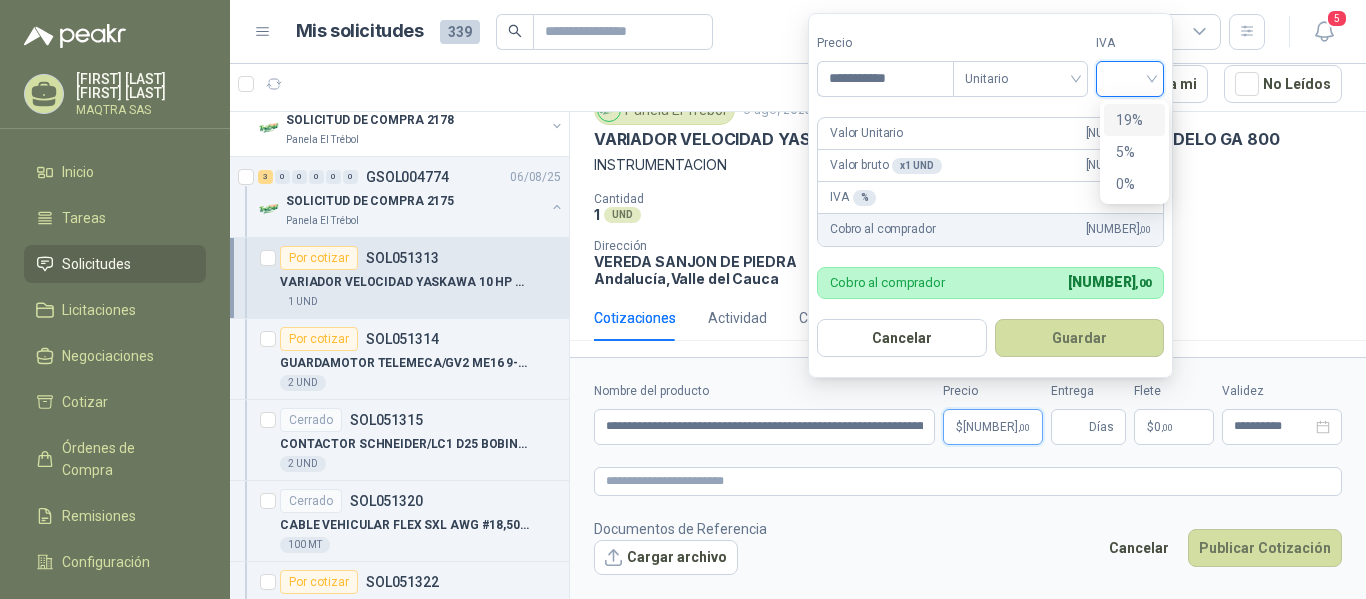click on "19%" at bounding box center [1134, 120] 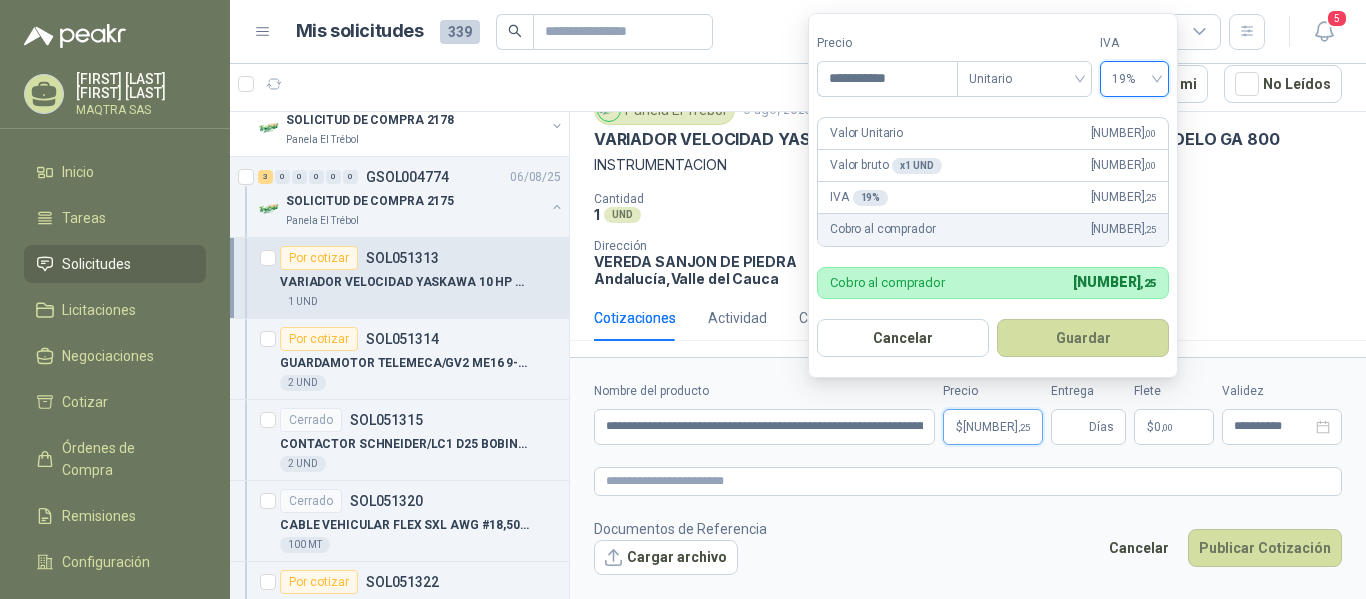 click on "Guardar" at bounding box center (1083, 338) 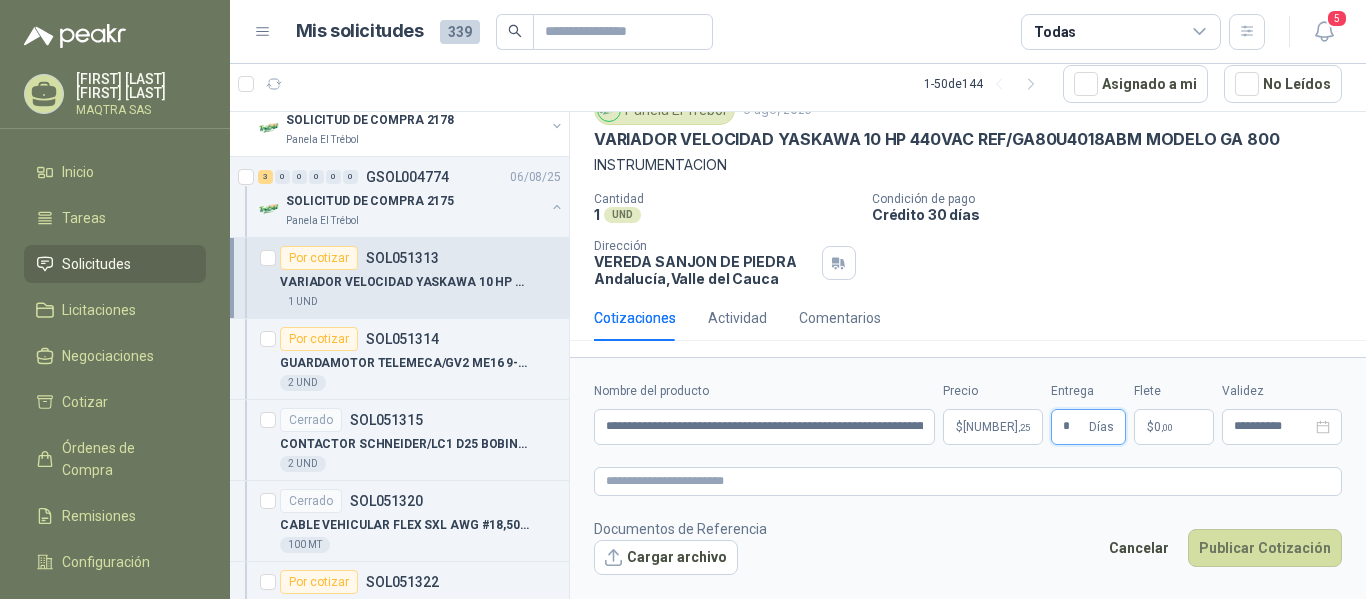 type on "*" 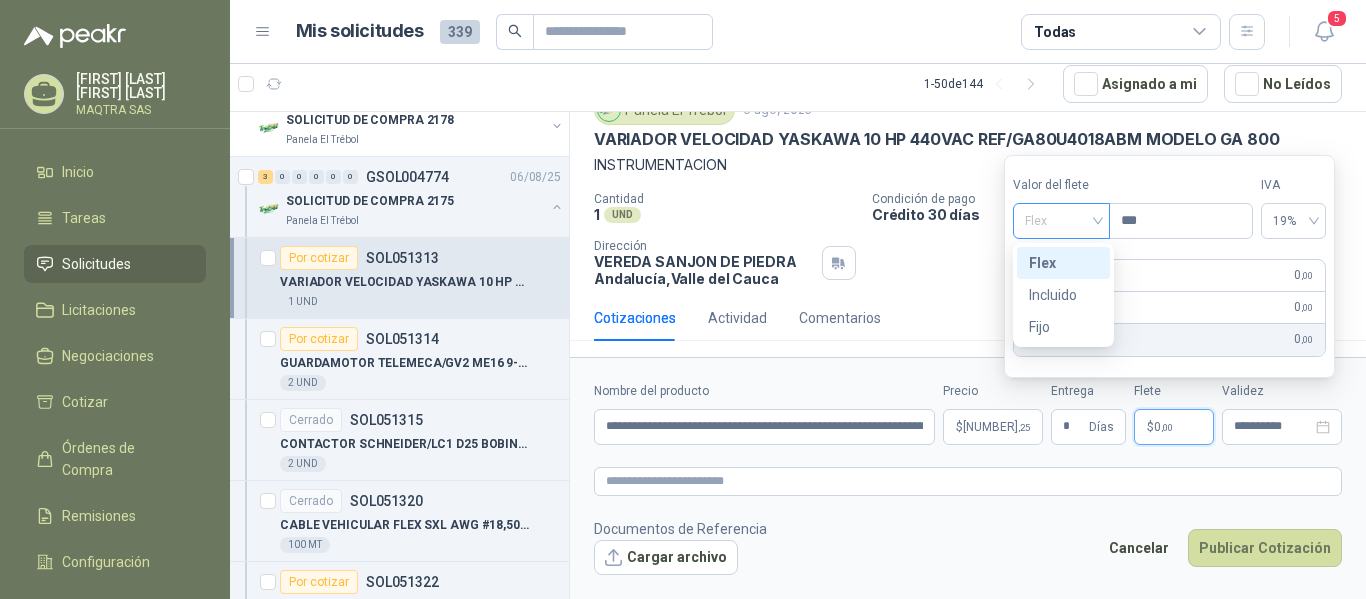click on "Flex" at bounding box center (1061, 221) 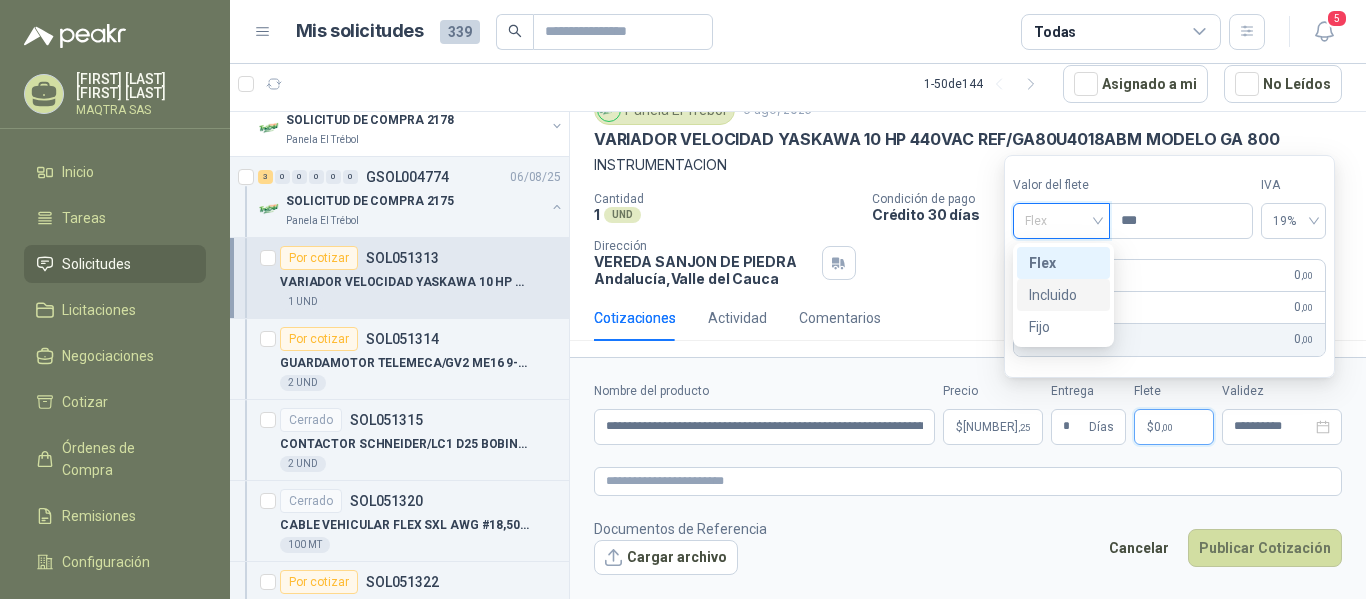 drag, startPoint x: 1074, startPoint y: 295, endPoint x: 1062, endPoint y: 300, distance: 13 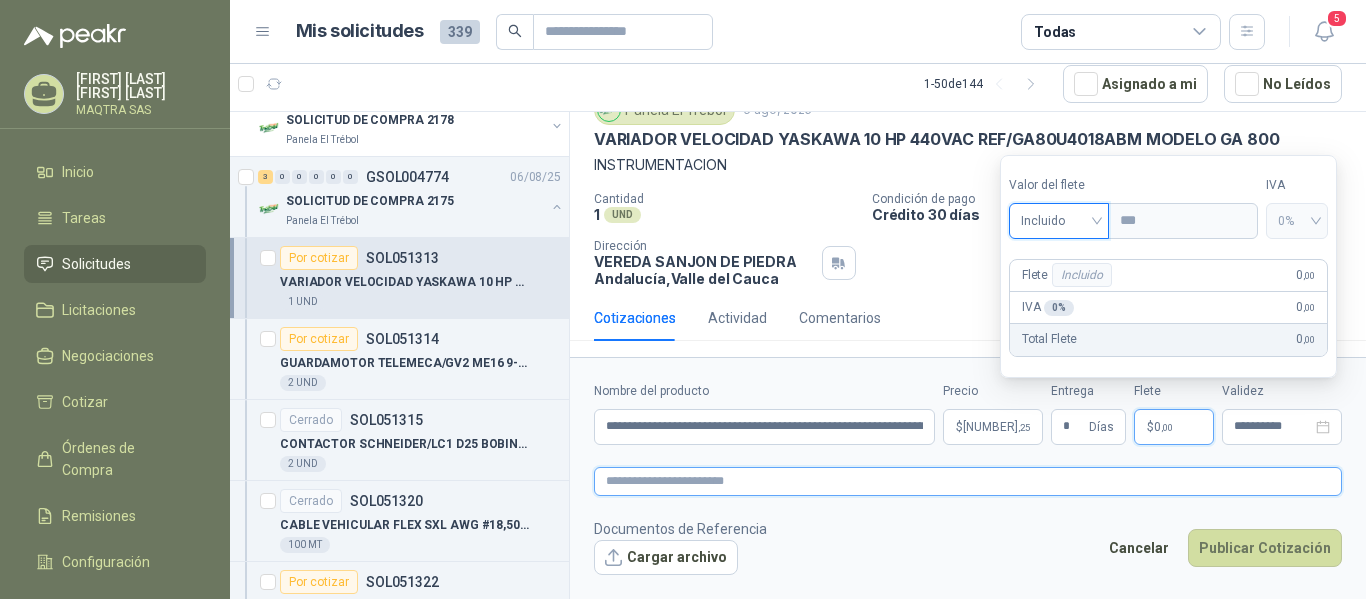 click at bounding box center [968, 481] 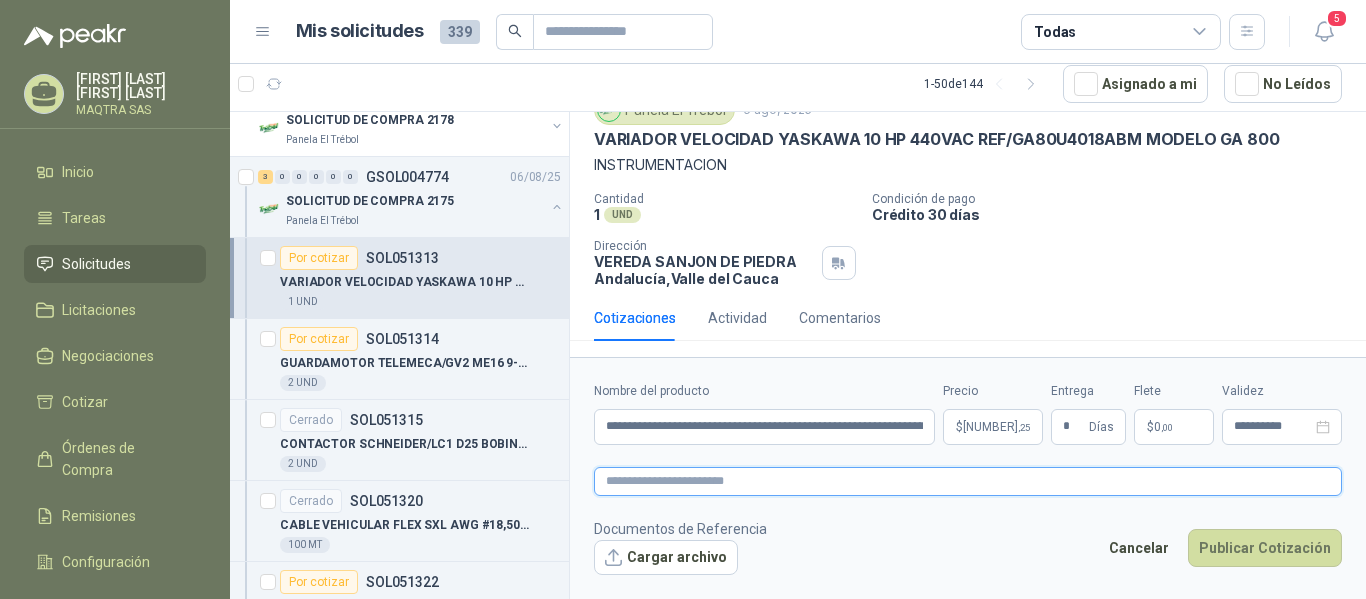 type 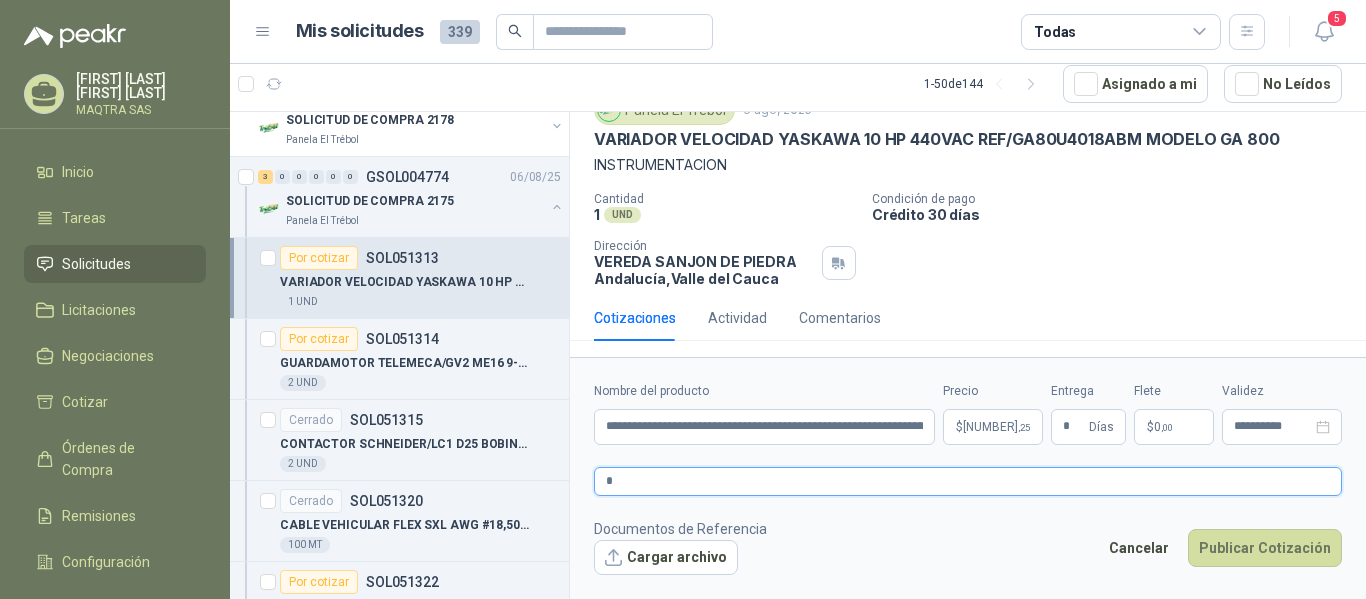 type 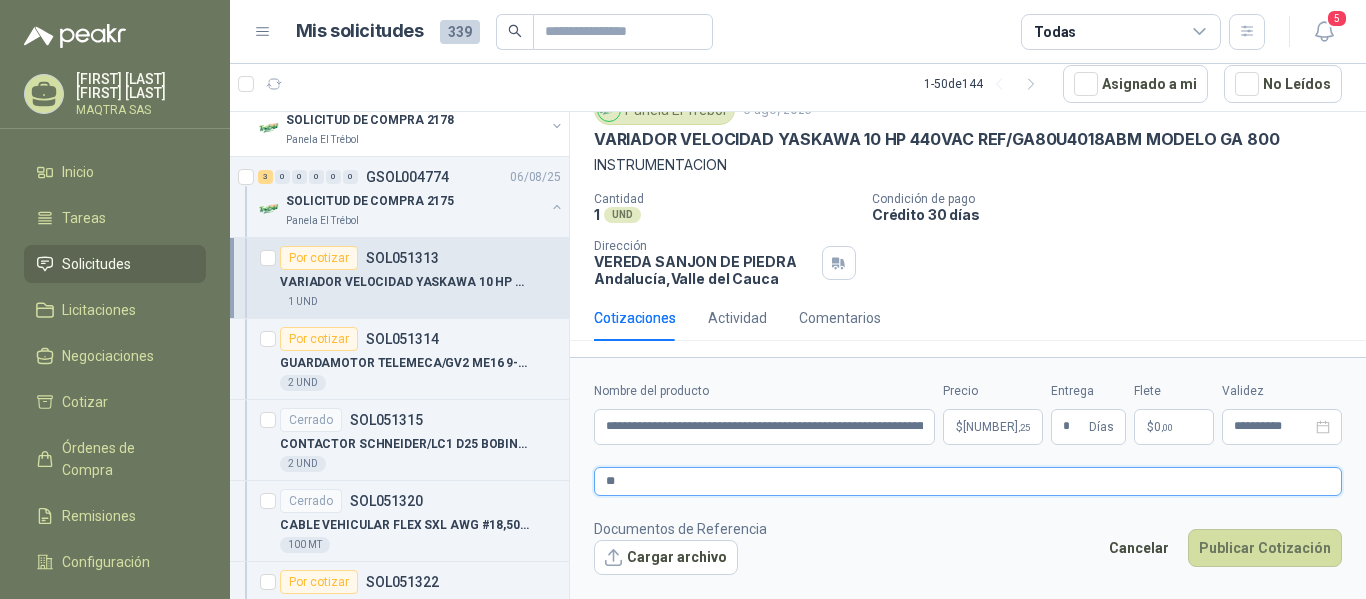 type 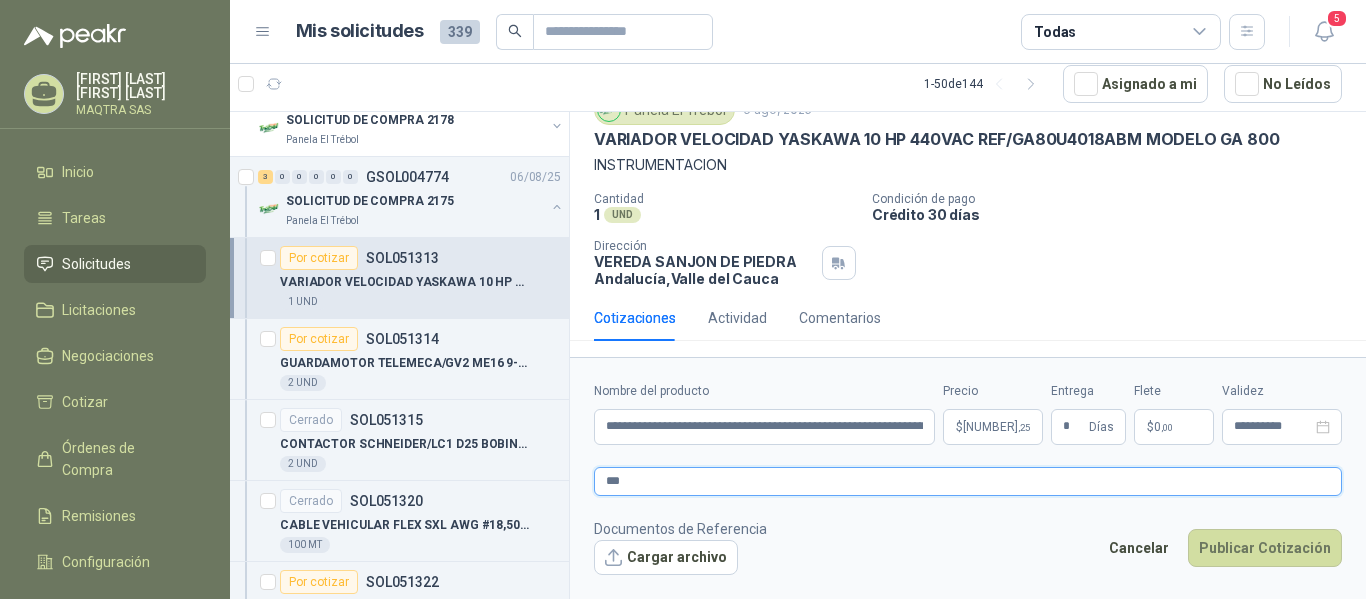 type 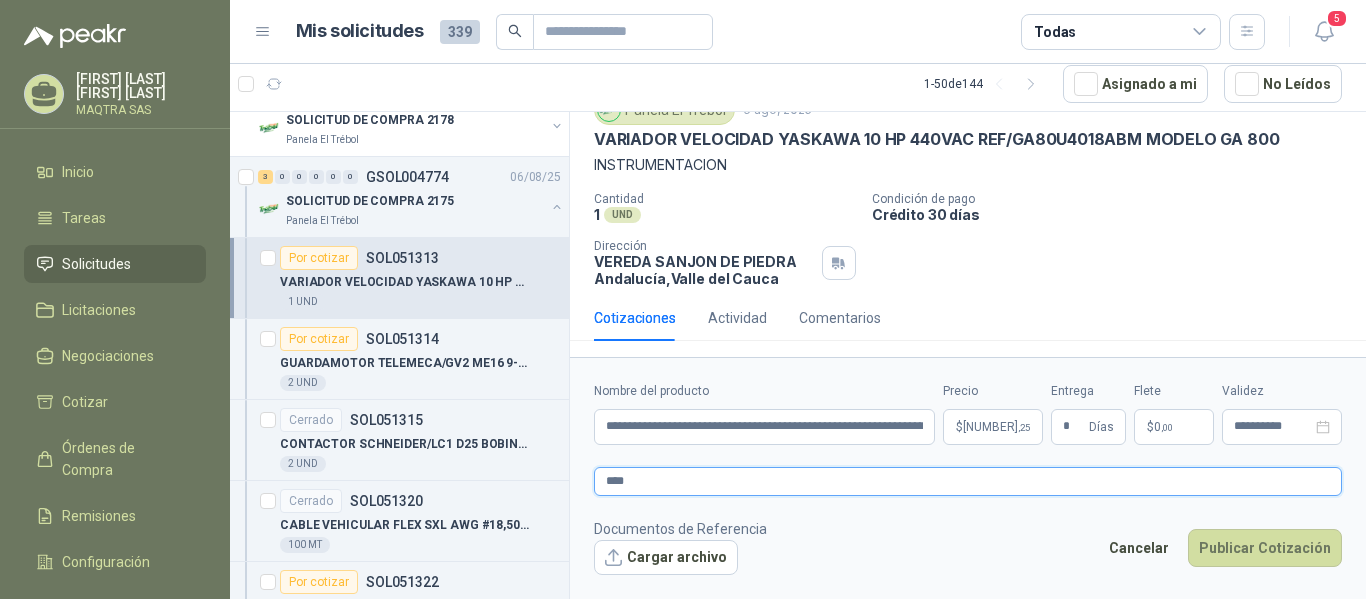 type 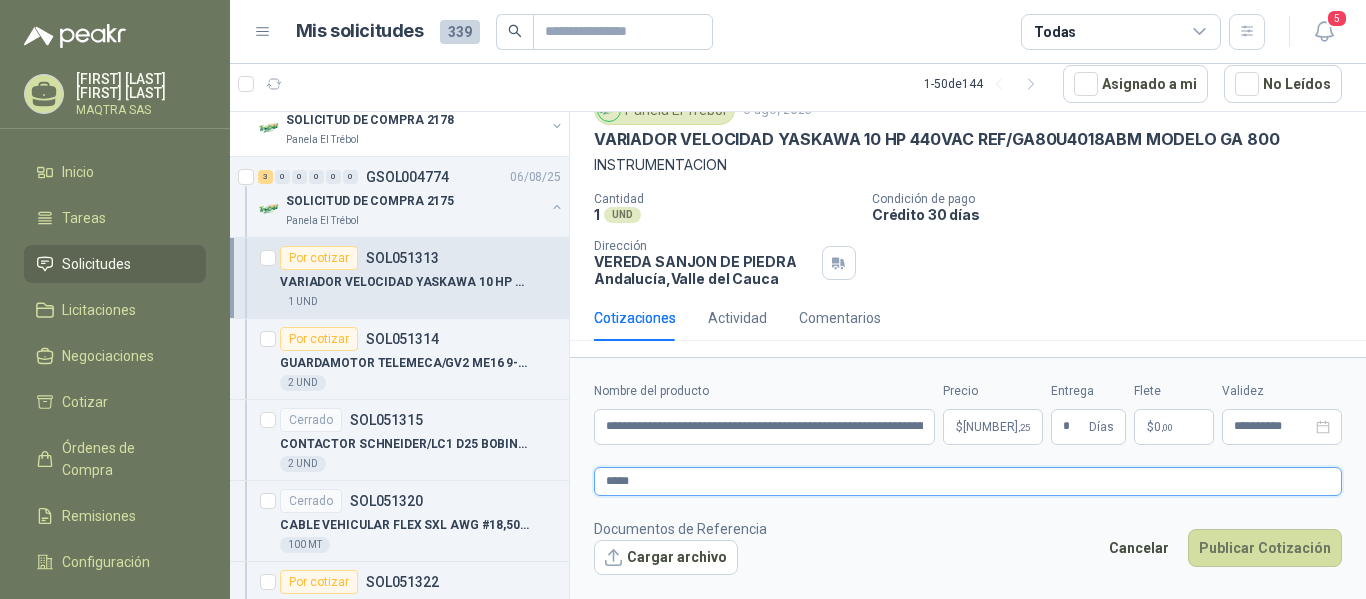 type 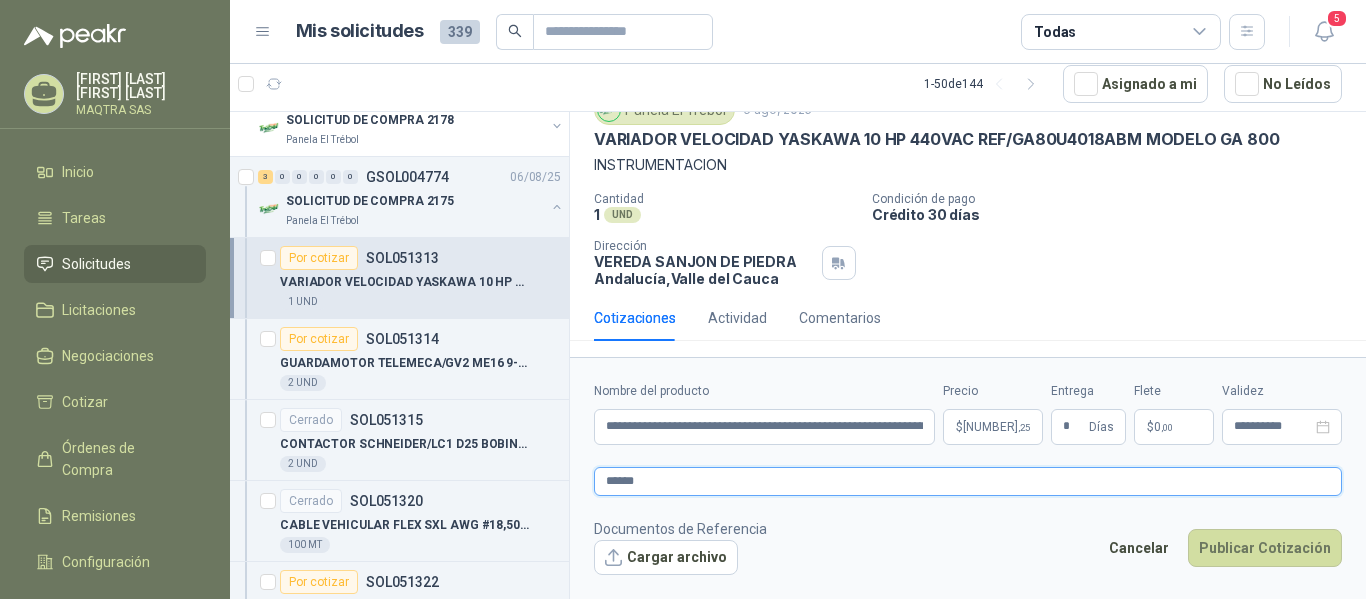 type 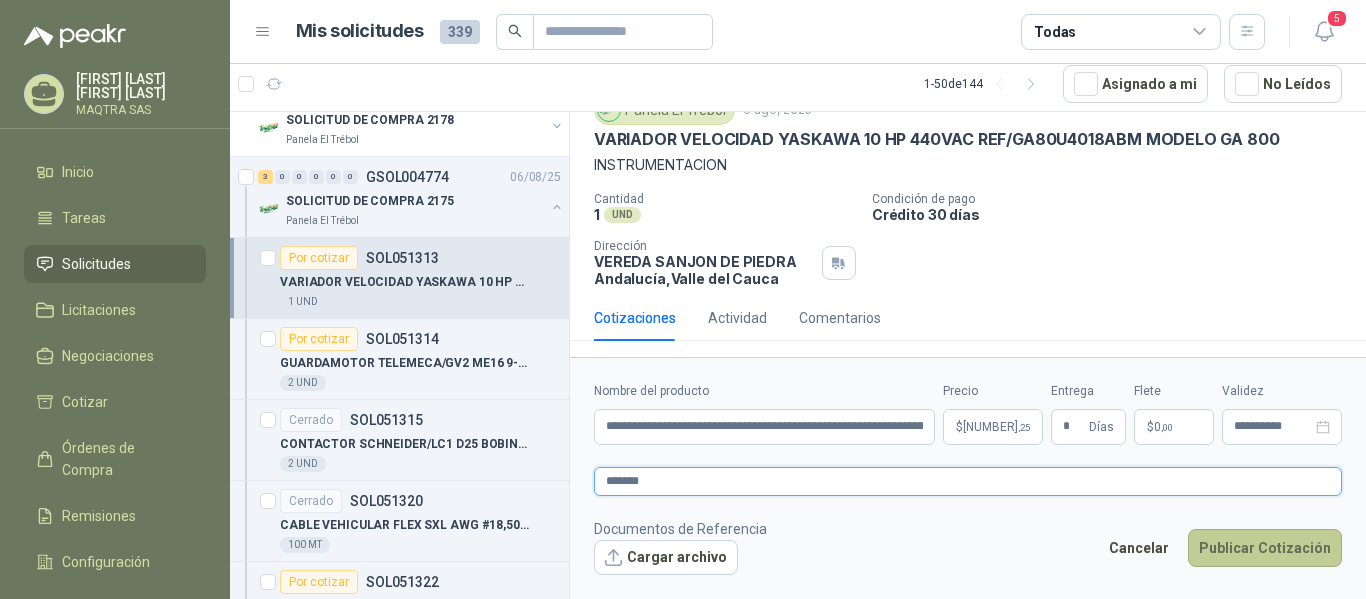 type on "*******" 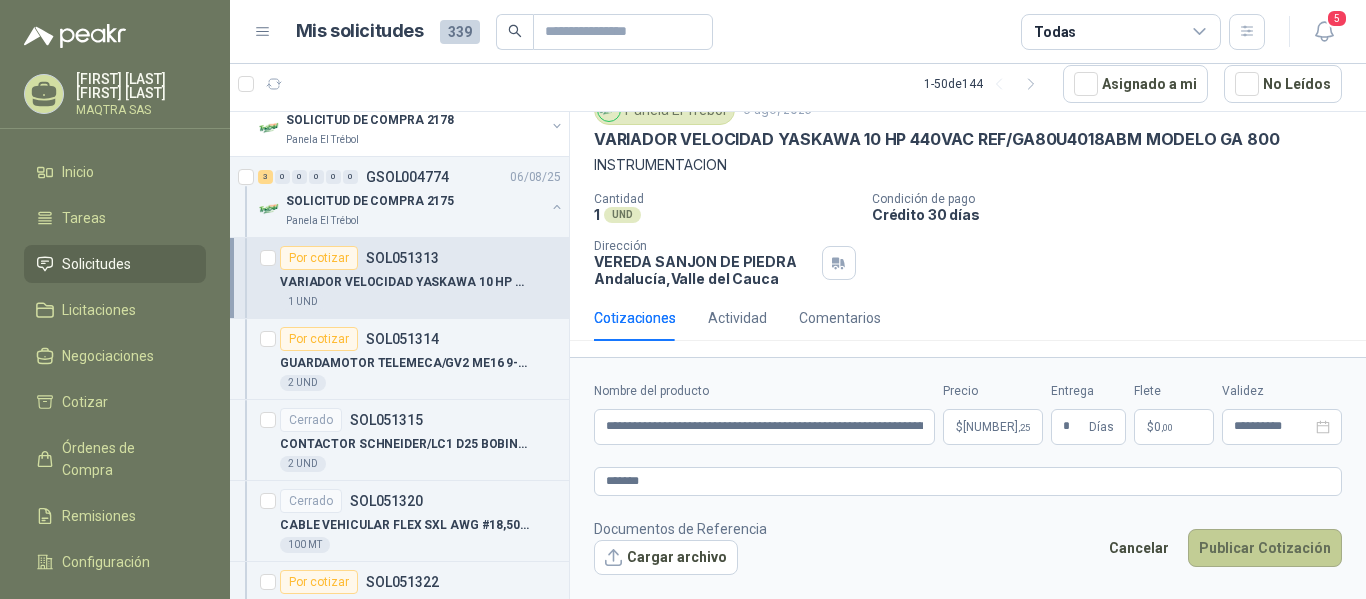 click on "Publicar Cotización" at bounding box center [1265, 548] 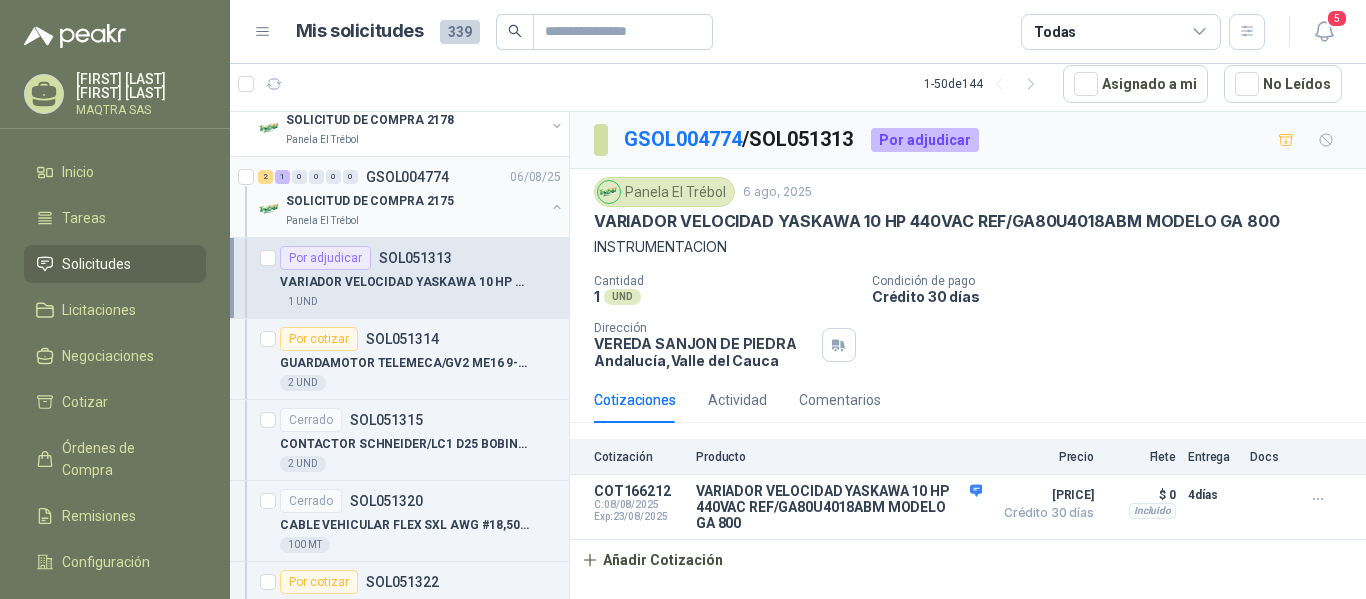 scroll, scrollTop: 0, scrollLeft: 0, axis: both 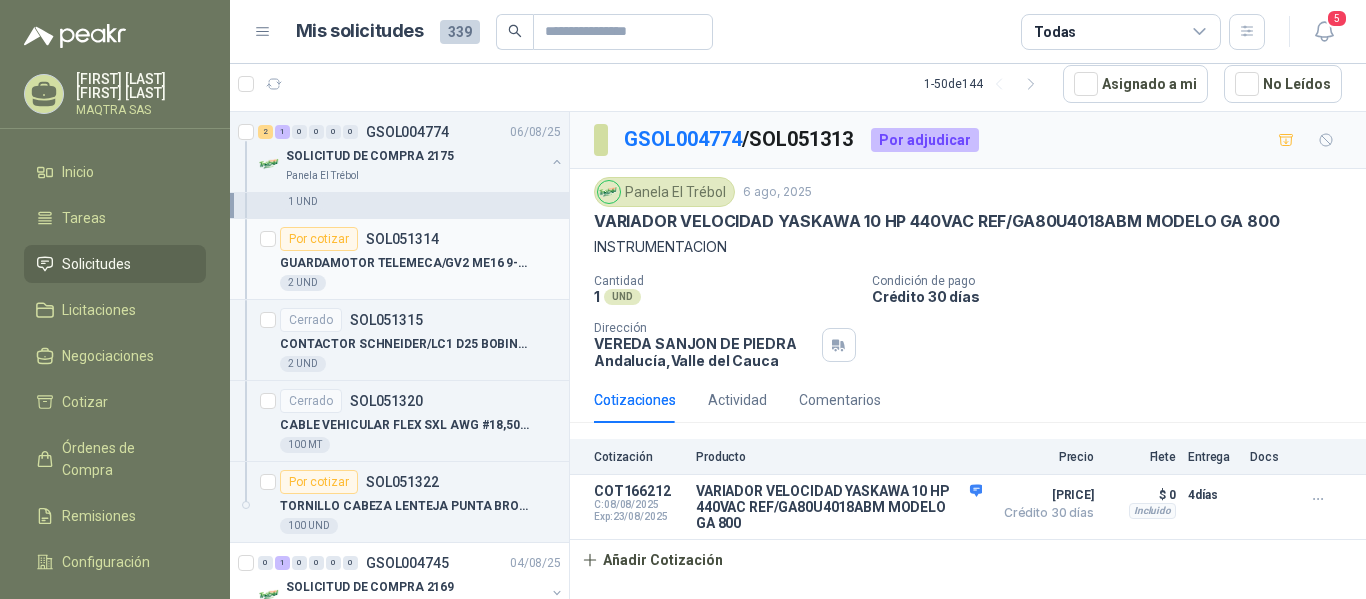 click on "GUARDAMOTOR TELEMECA/GV2 ME16 9-14 AMP" at bounding box center [404, 263] 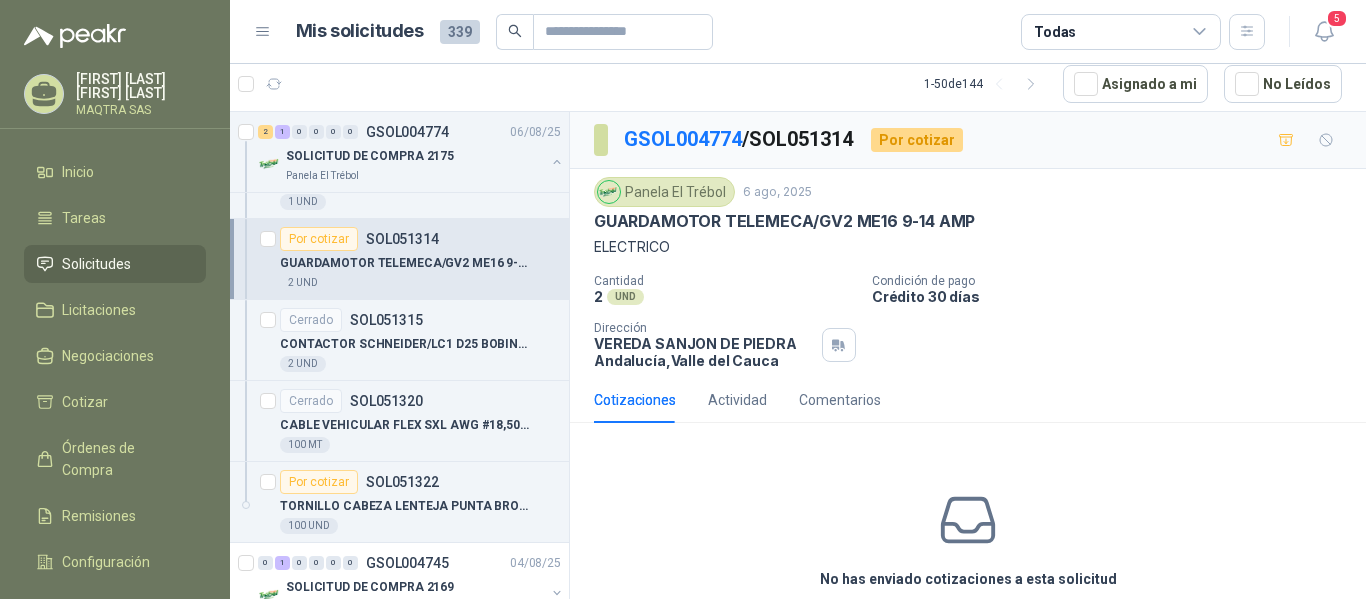 click on "GUARDAMOTOR TELEMECA/GV2 ME16 9-14 AMP" at bounding box center [784, 221] 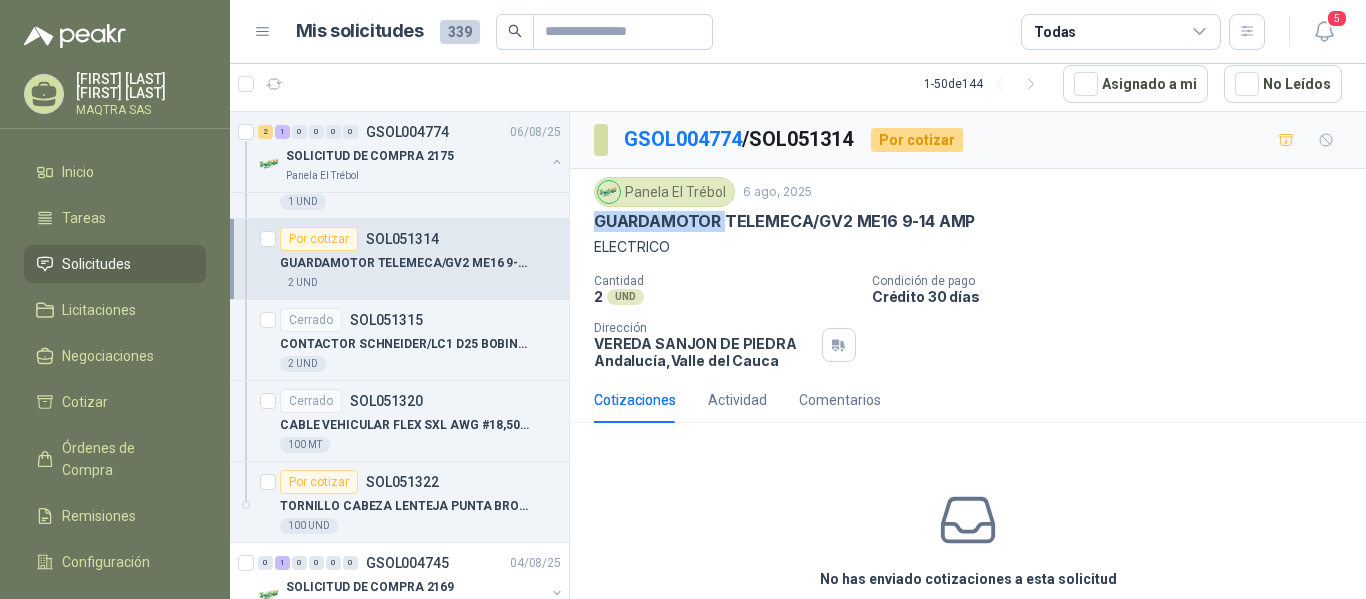 click on "GUARDAMOTOR TELEMECA/GV2 ME16 9-14 AMP" at bounding box center [784, 221] 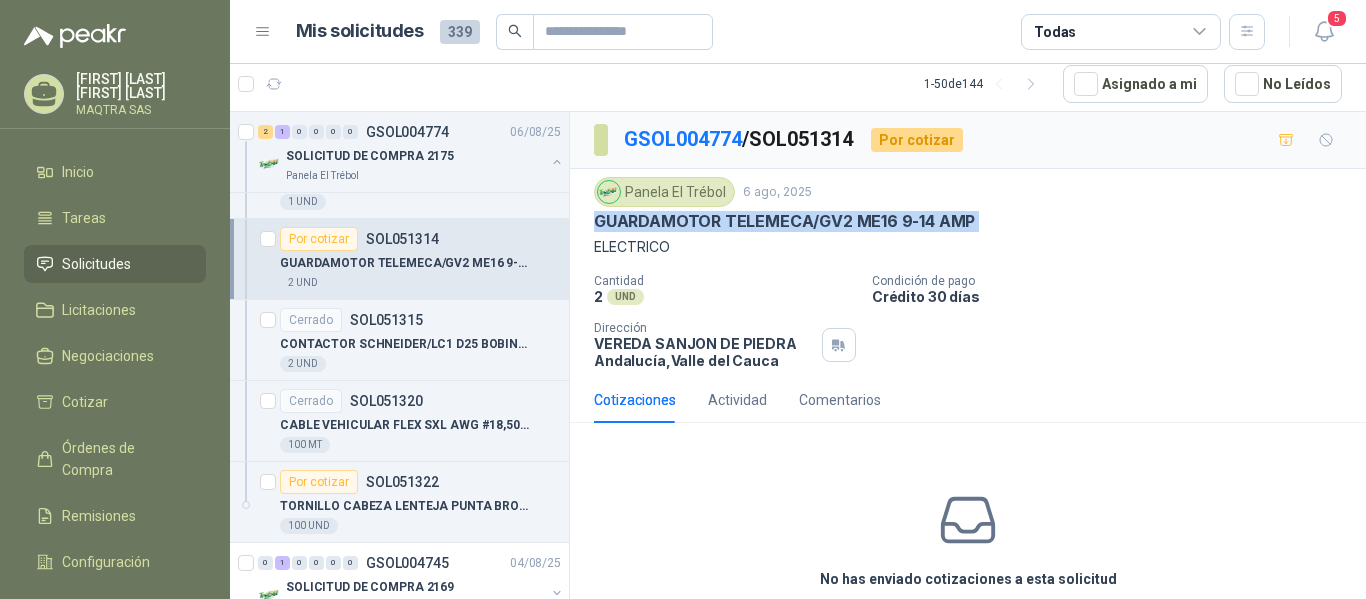 click on "GUARDAMOTOR TELEMECA/GV2 ME16 9-14 AMP" at bounding box center [784, 221] 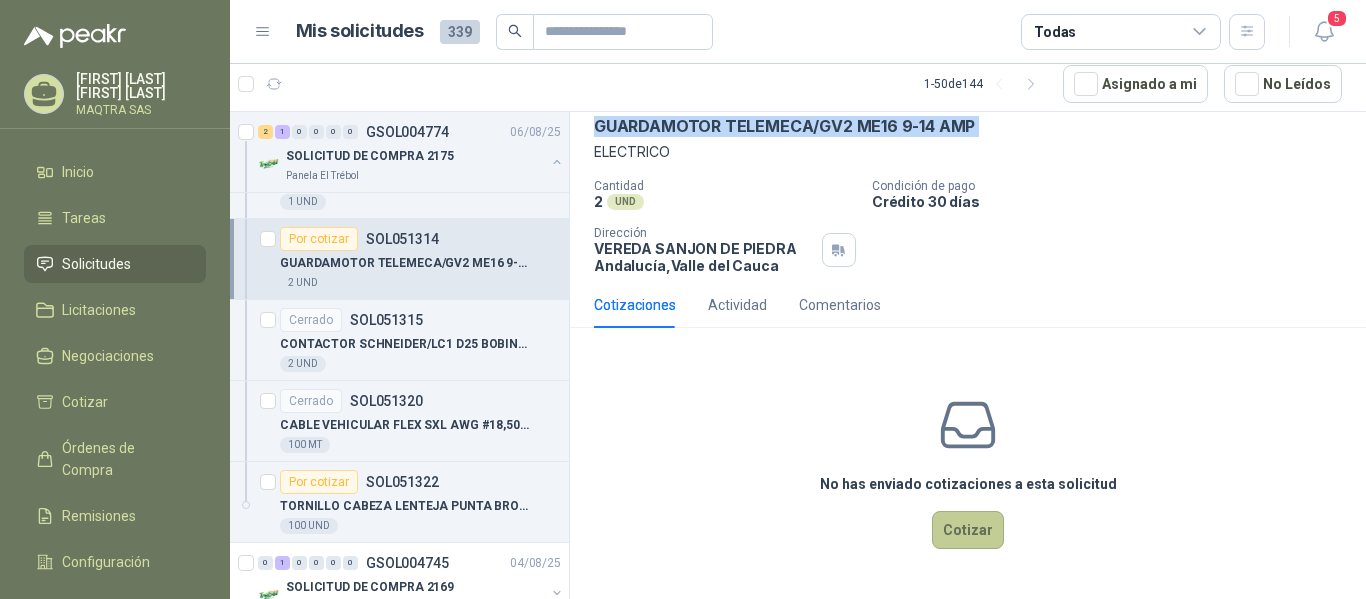 click on "Cotizar" at bounding box center [968, 530] 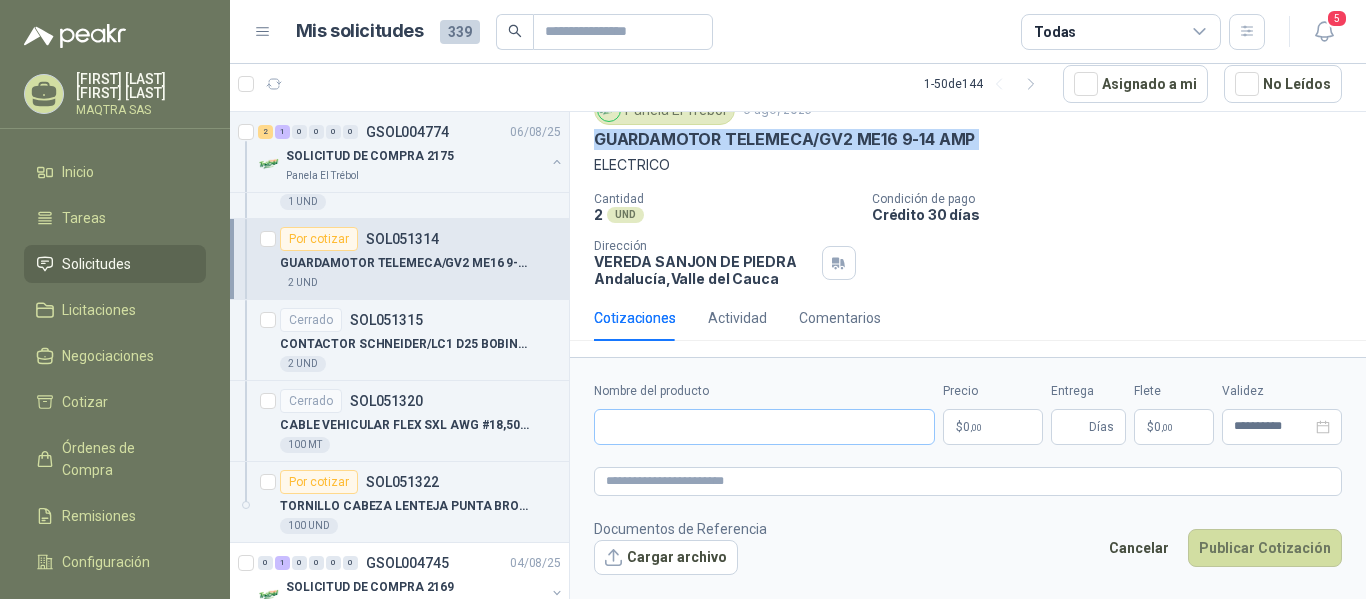type 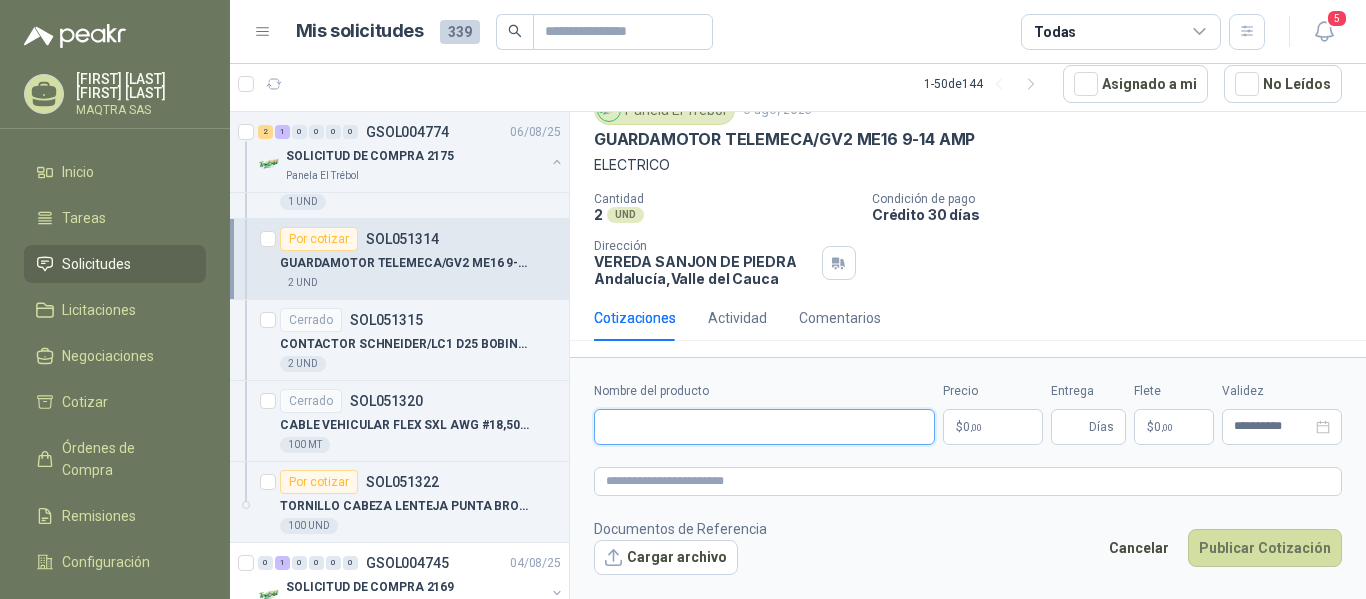 click on "Nombre del producto" at bounding box center (764, 427) 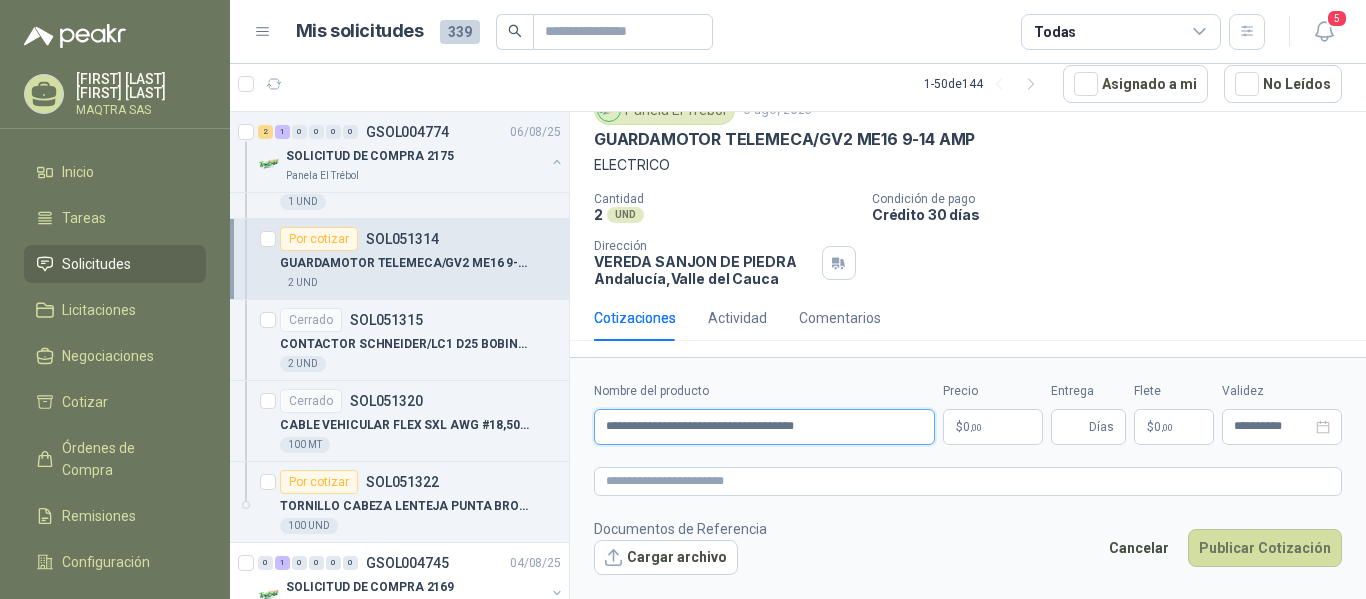 type on "**********" 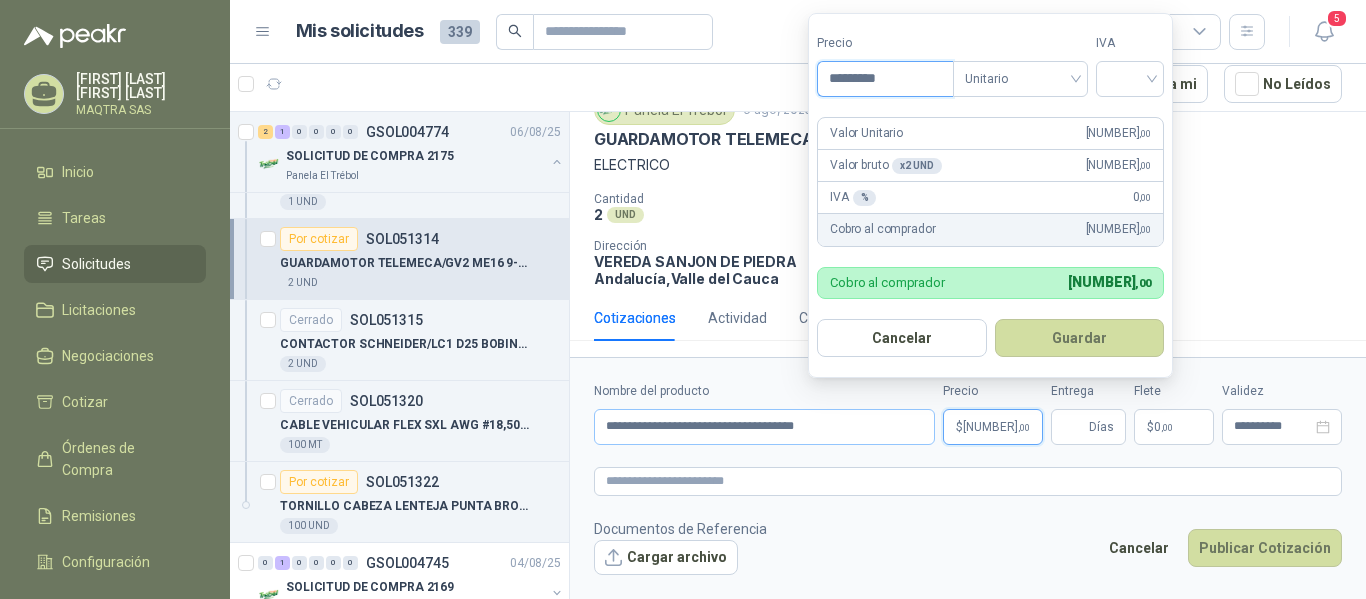 type on "*********" 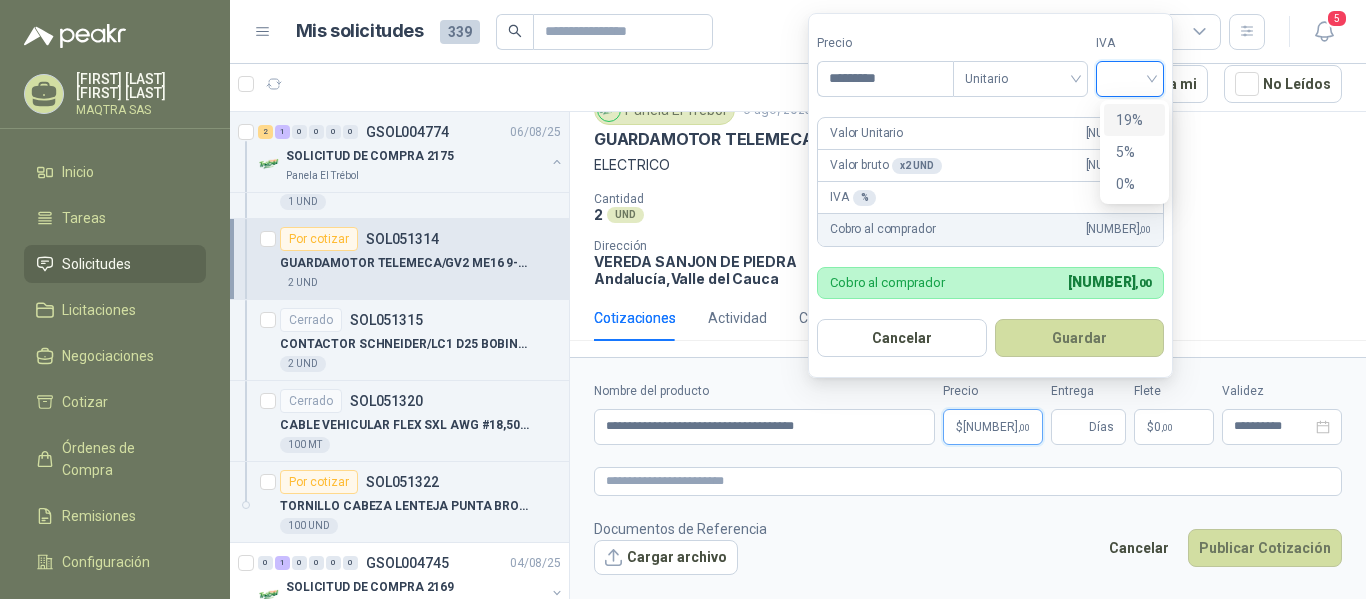 click at bounding box center [1130, 77] 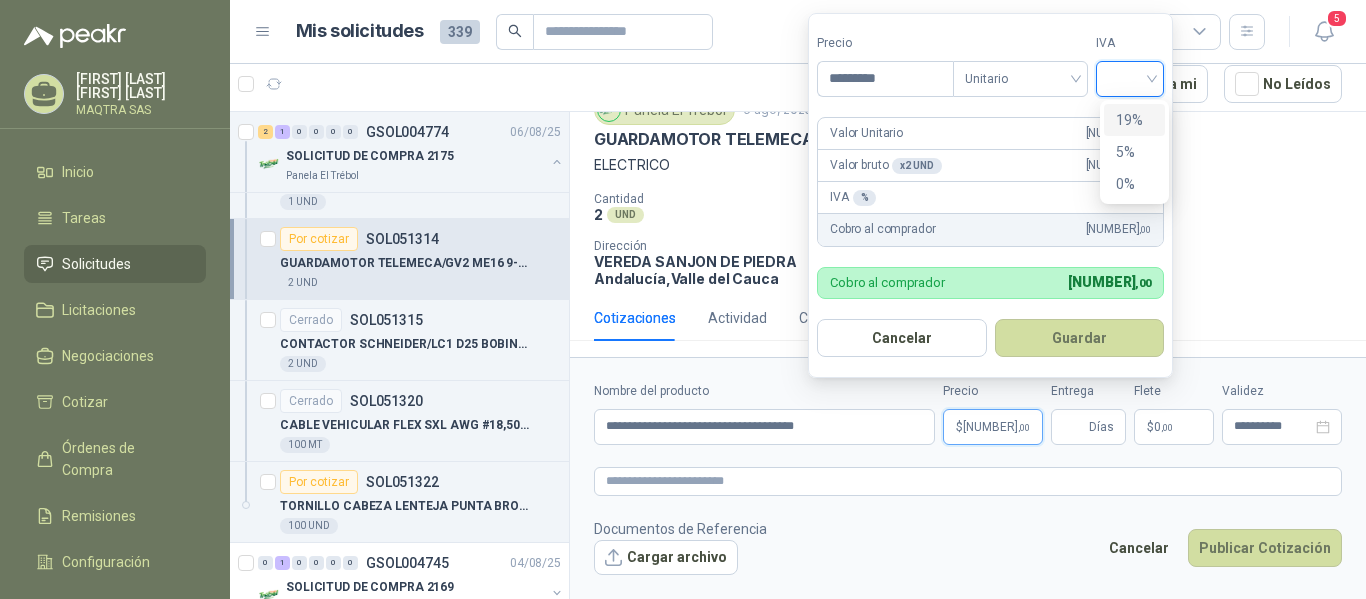click on "19%" at bounding box center (1134, 120) 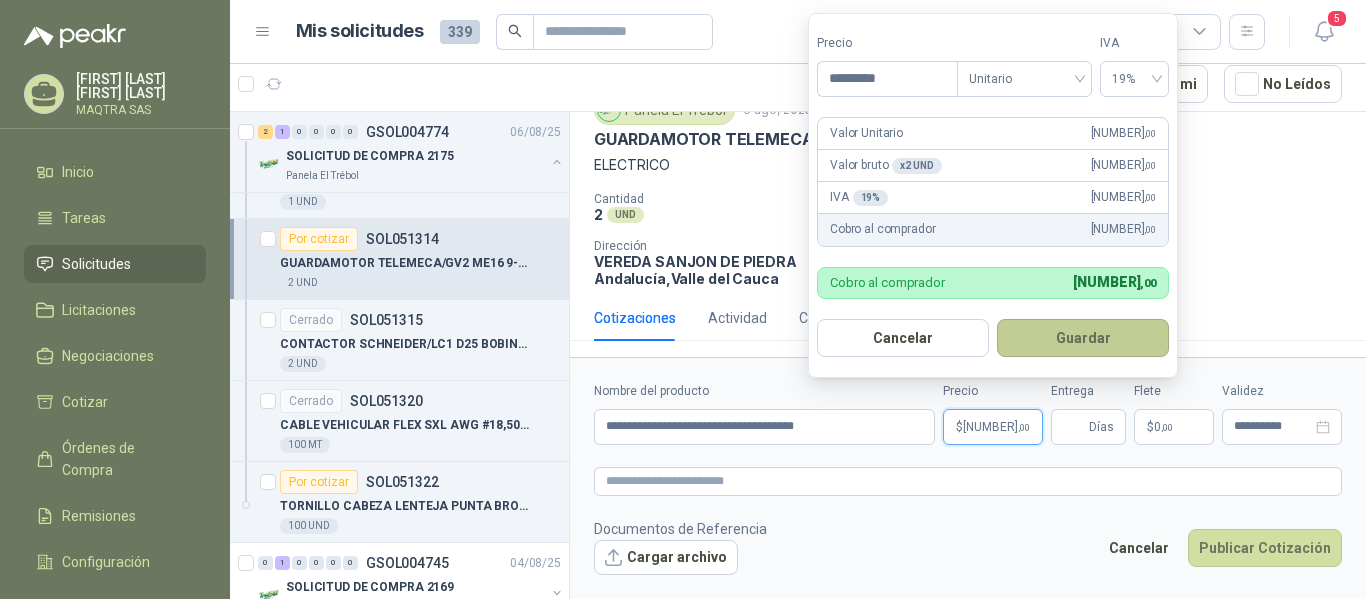 click on "Guardar" at bounding box center (1083, 338) 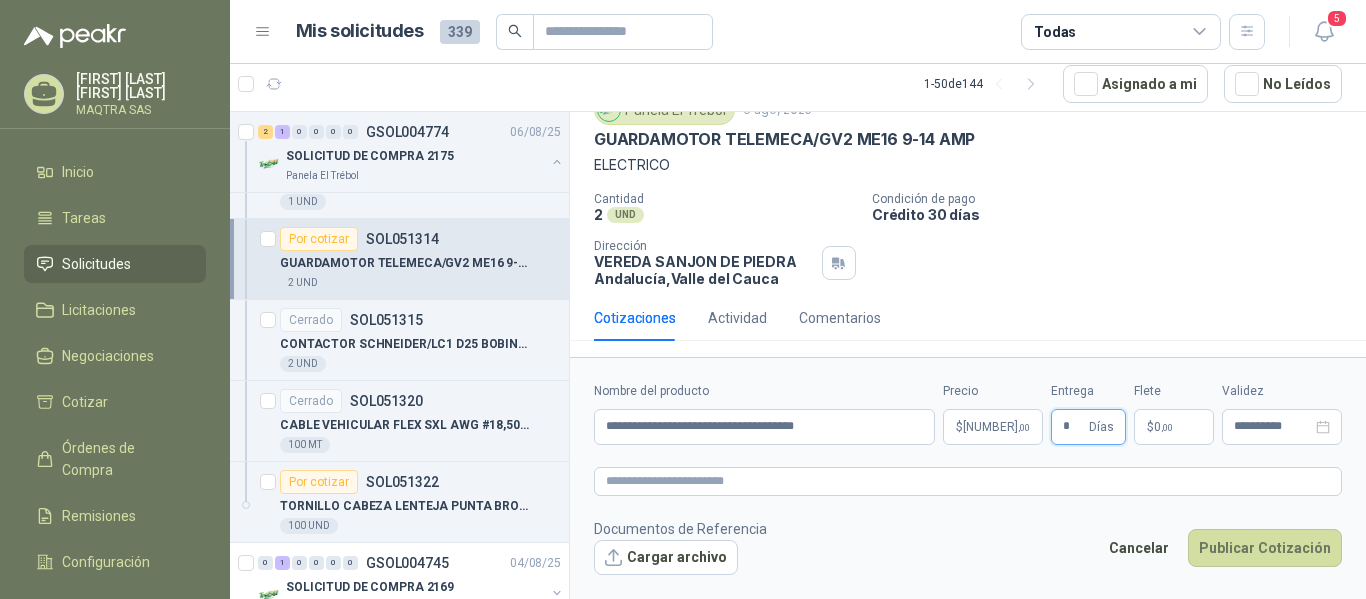 type on "*" 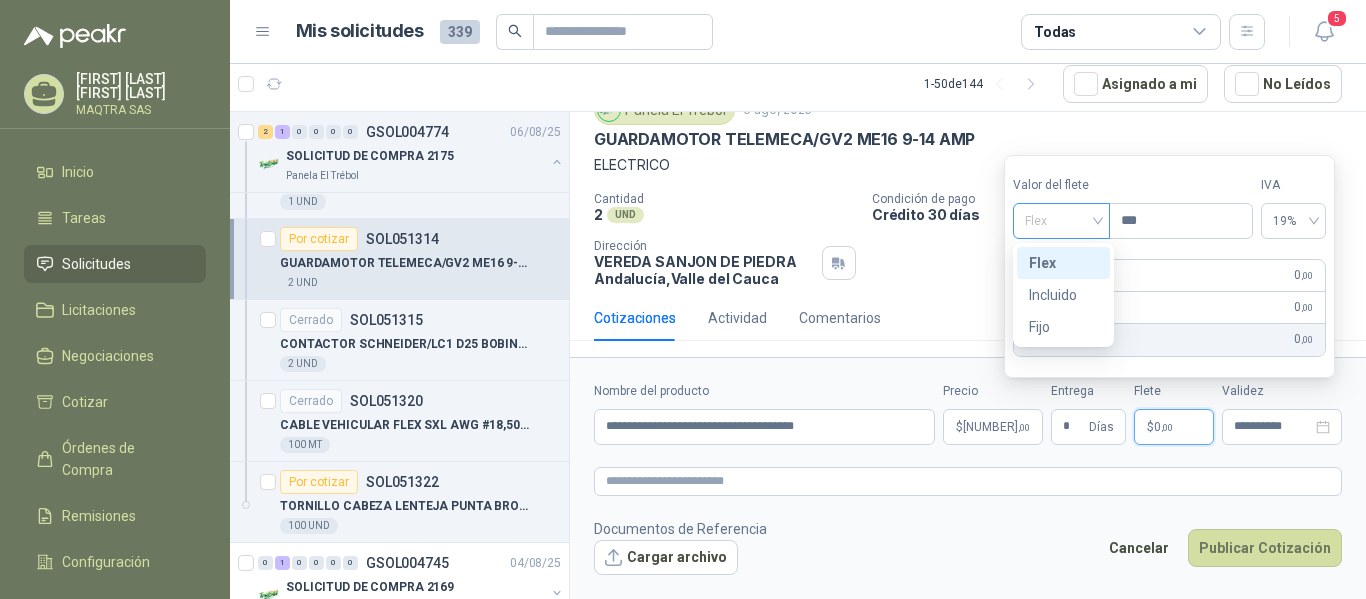 click on "Flex" at bounding box center [1061, 221] 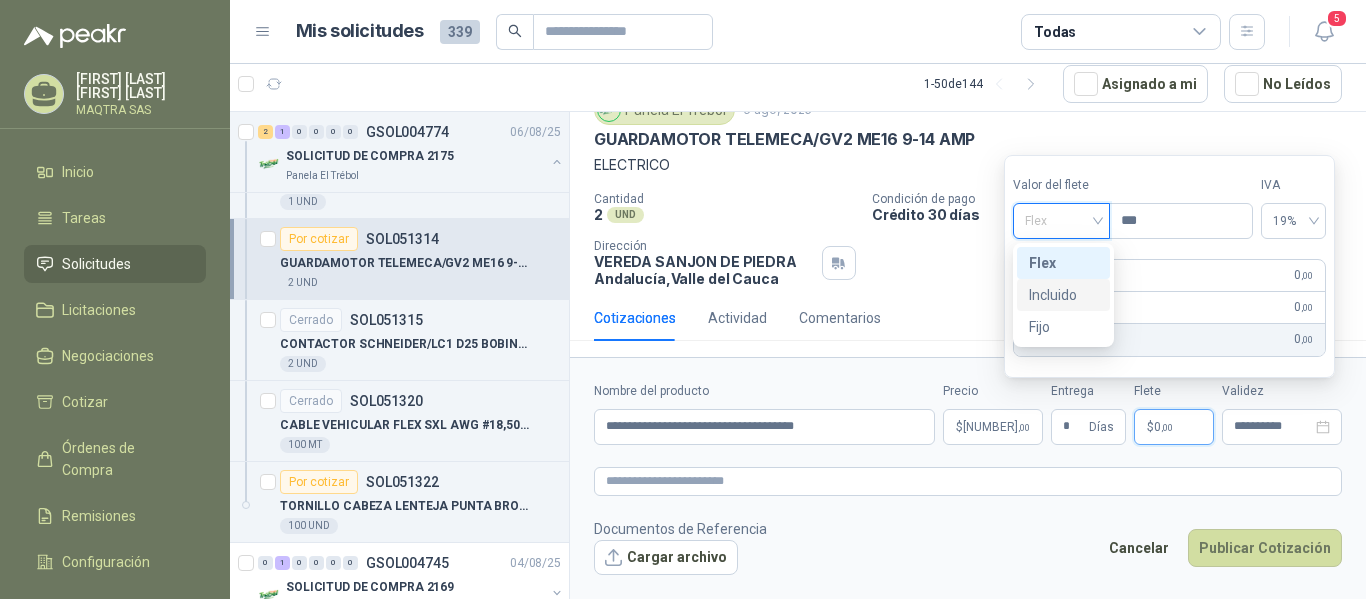 click on "Incluido" at bounding box center (1063, 295) 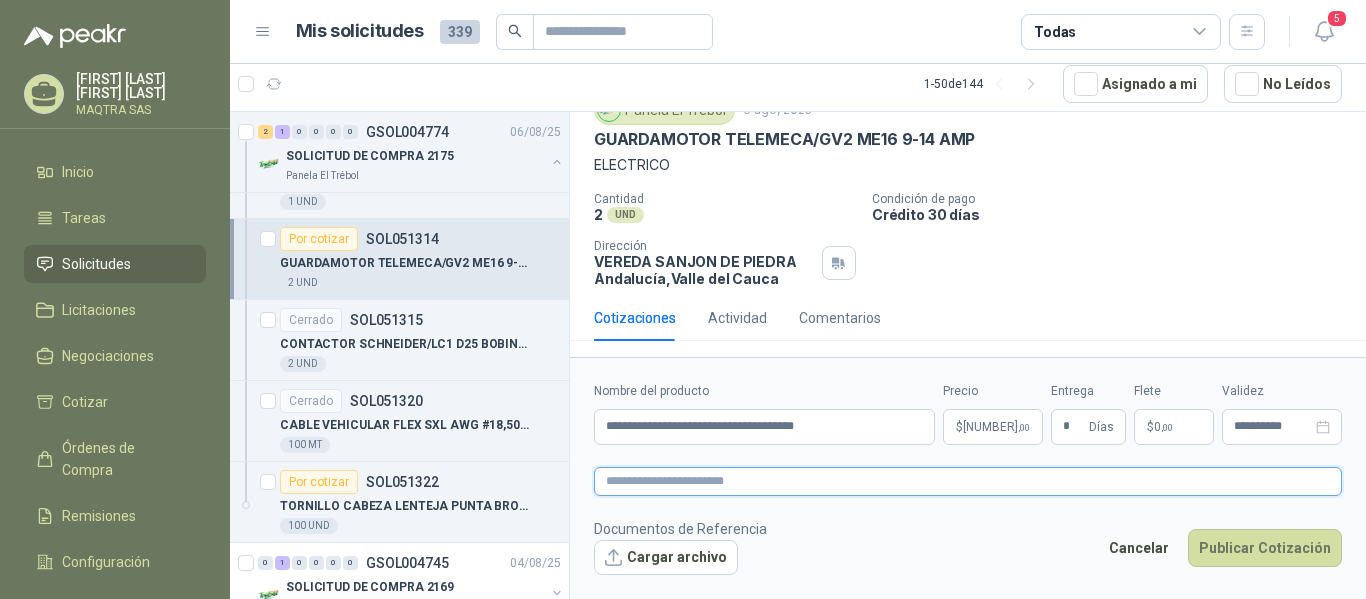 click at bounding box center (968, 481) 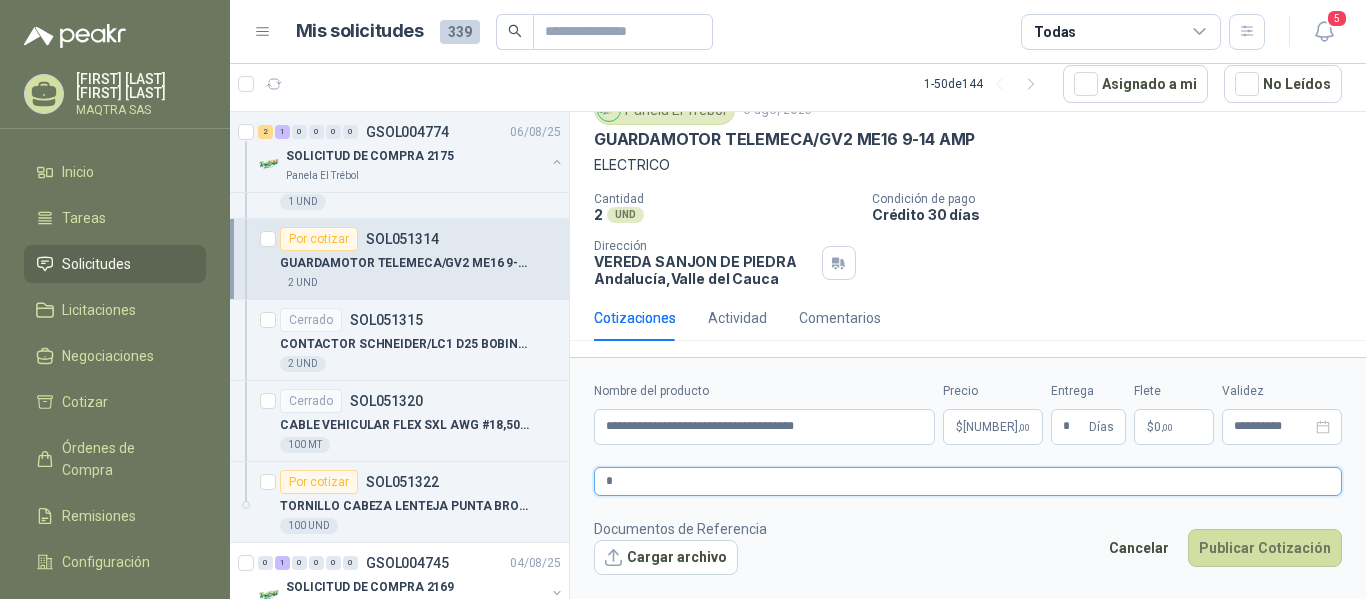 type 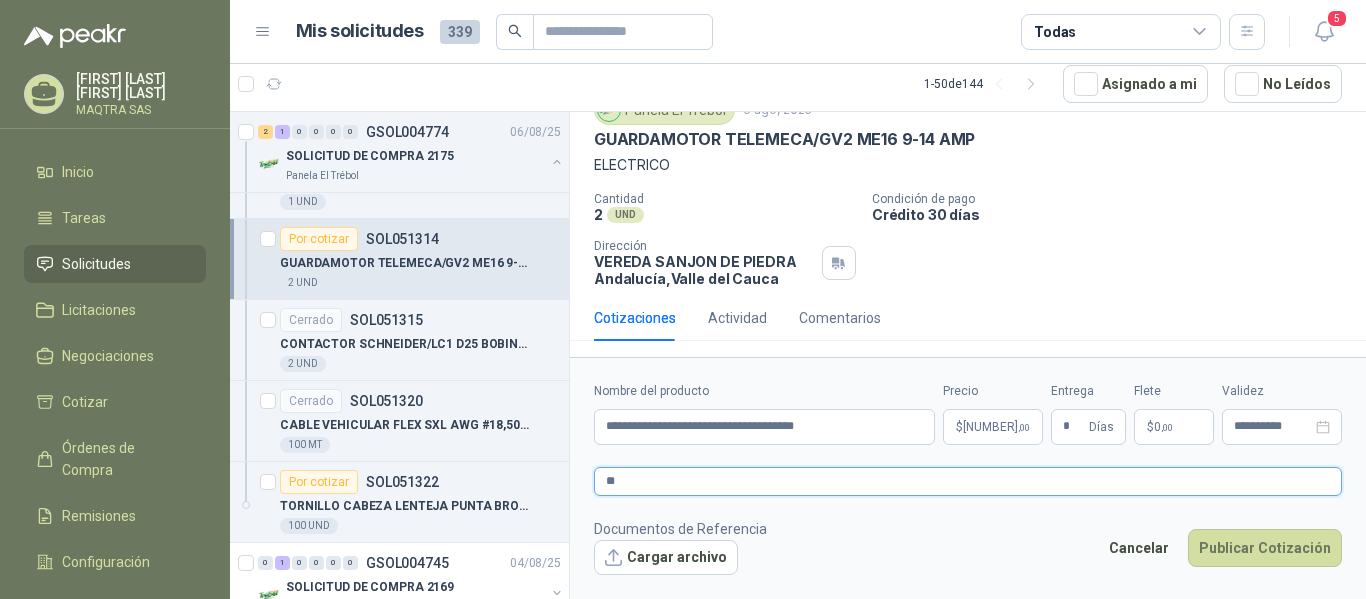 type 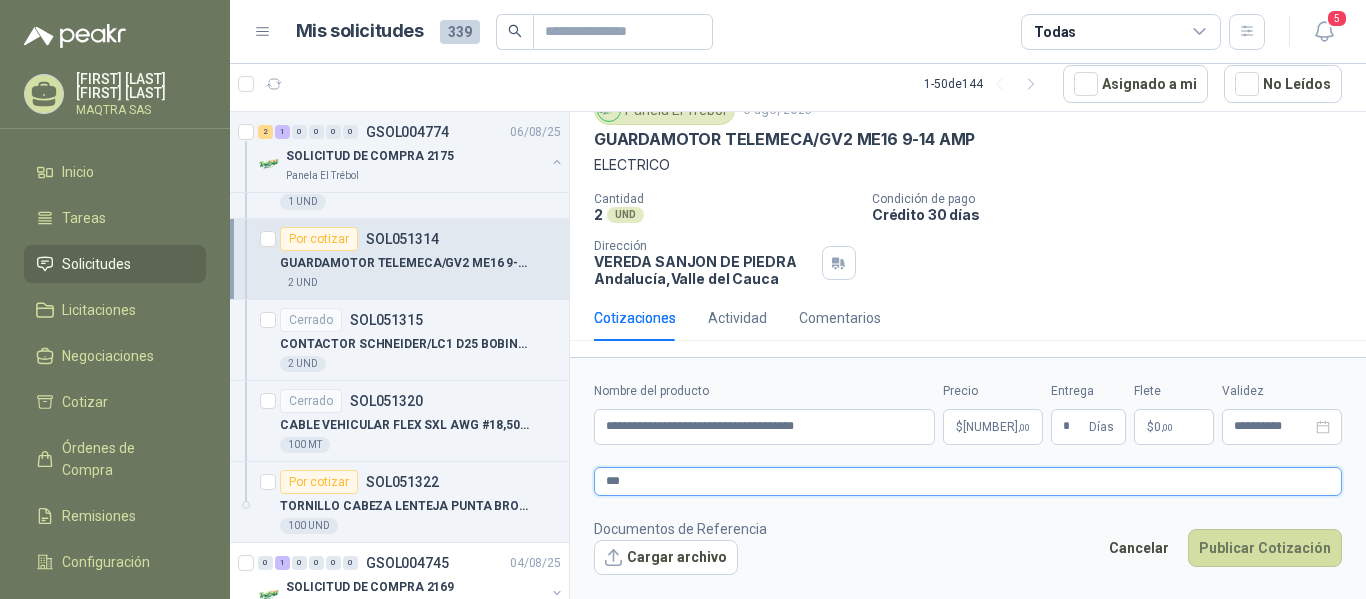 type 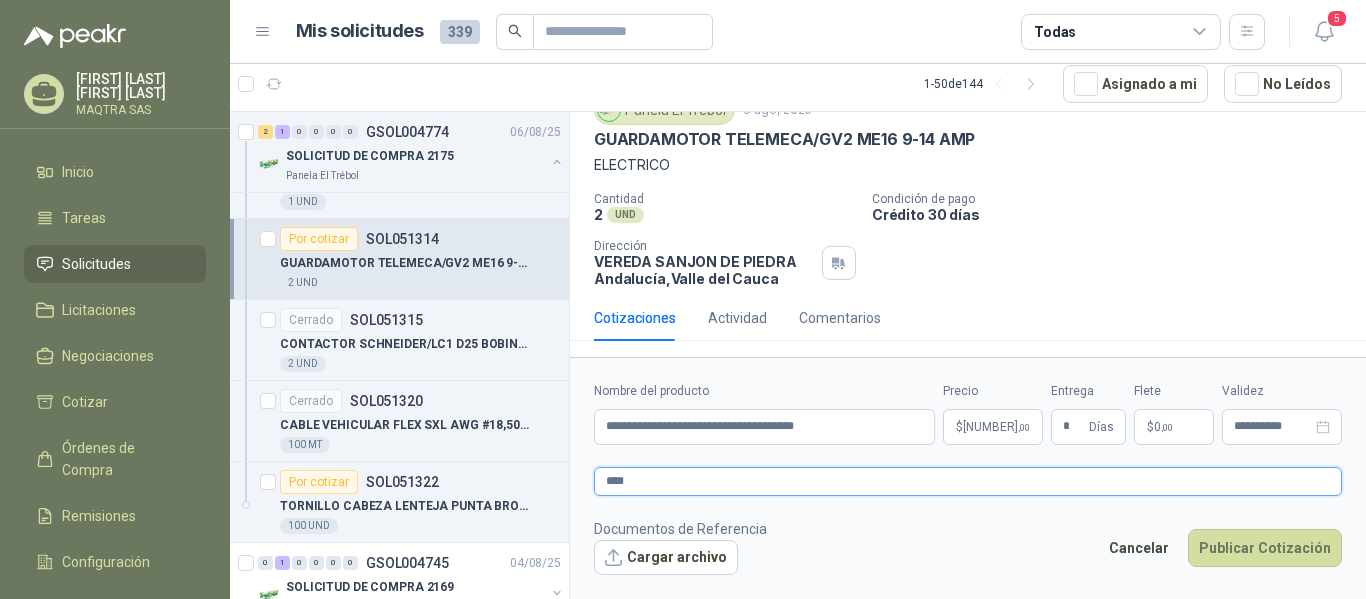 type 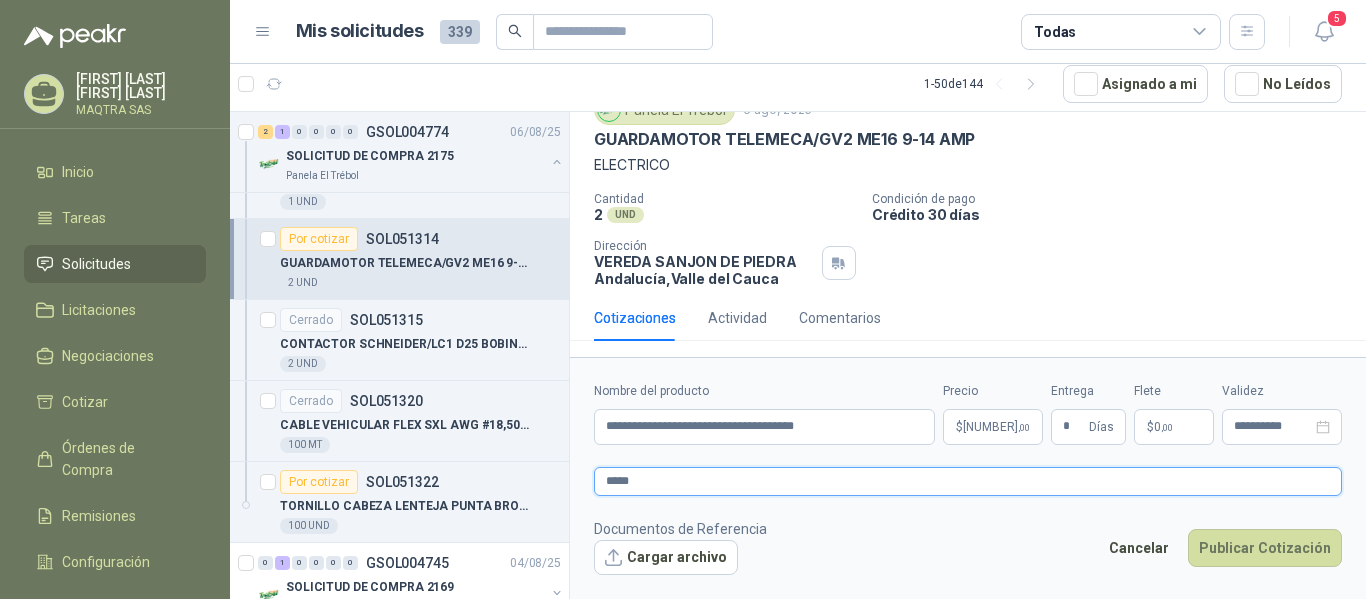 type 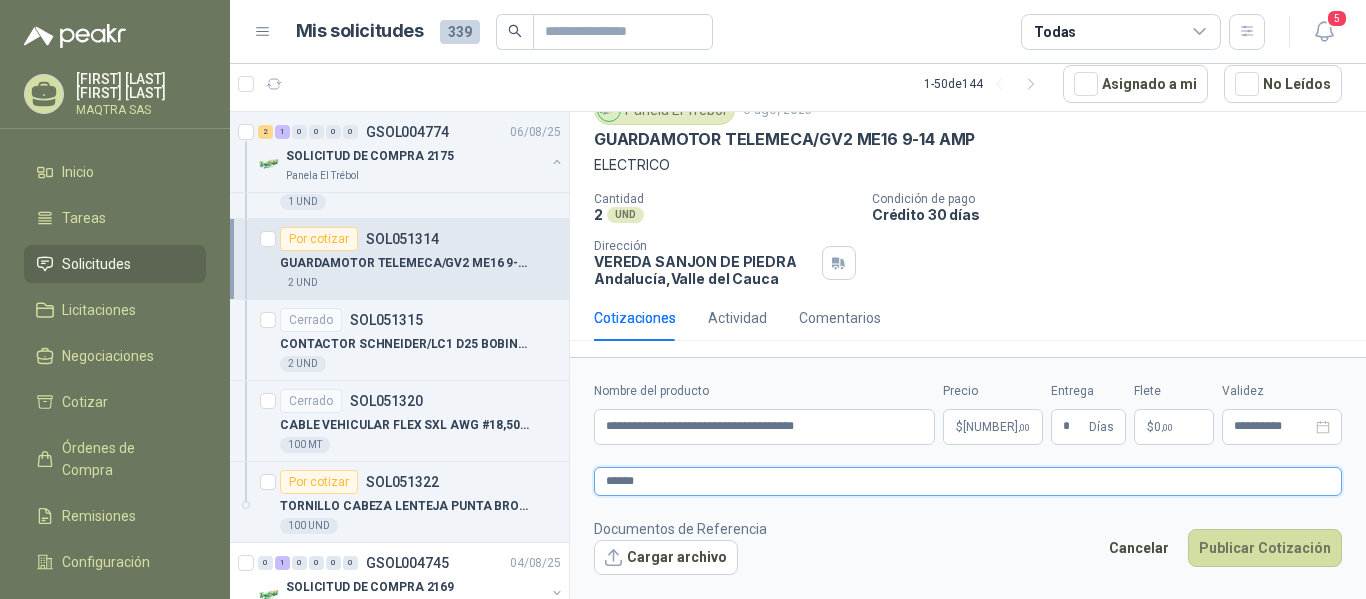 type 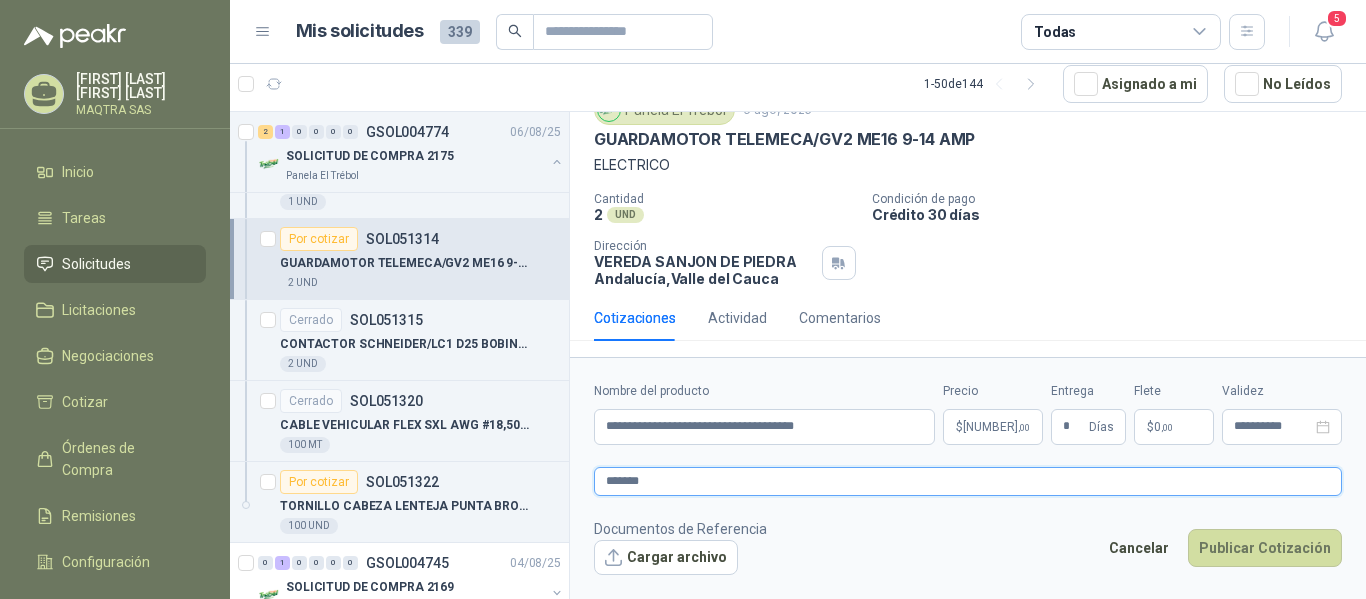 type 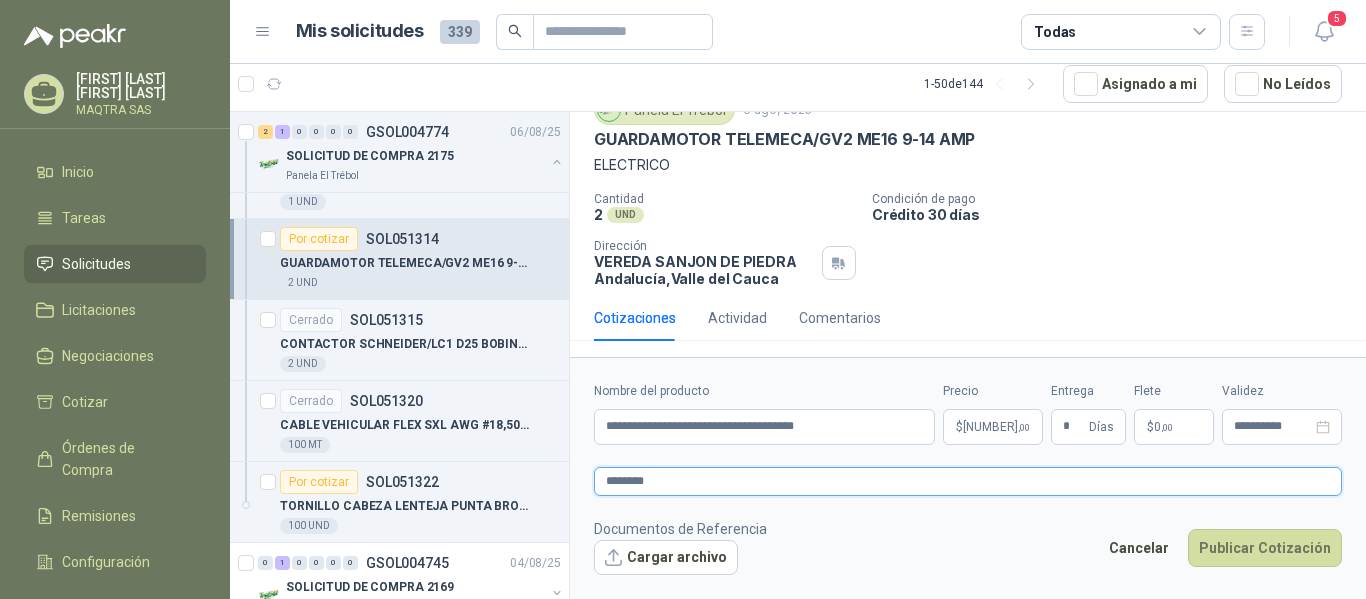 type 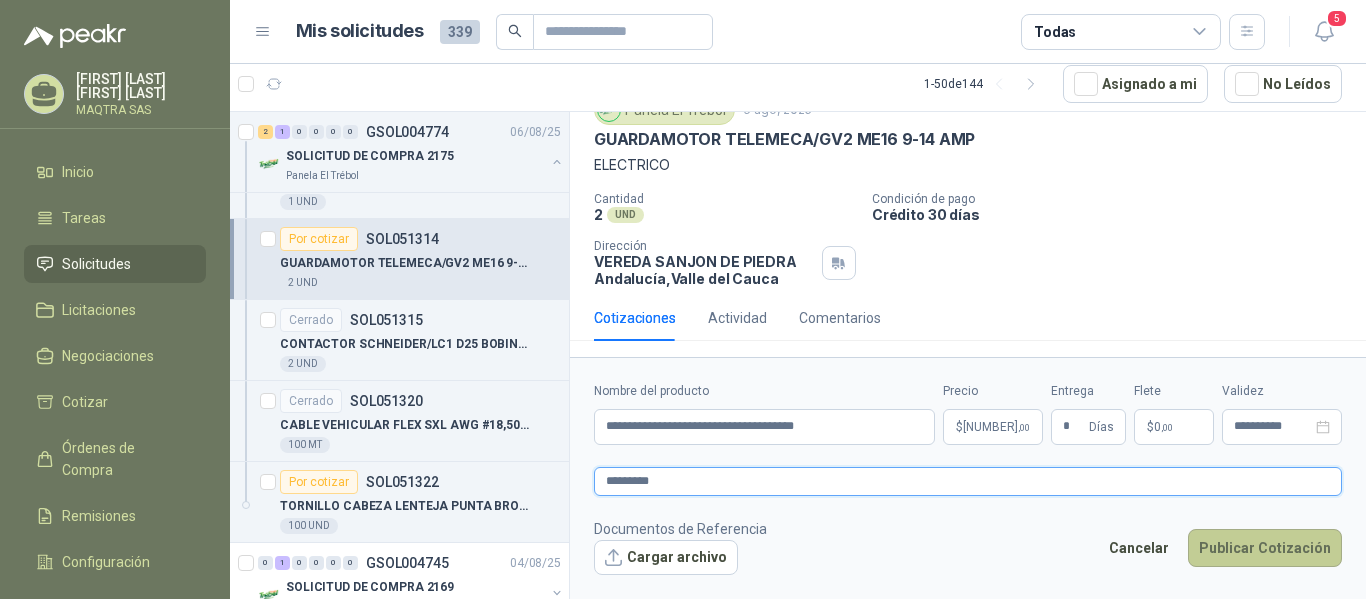 type on "*********" 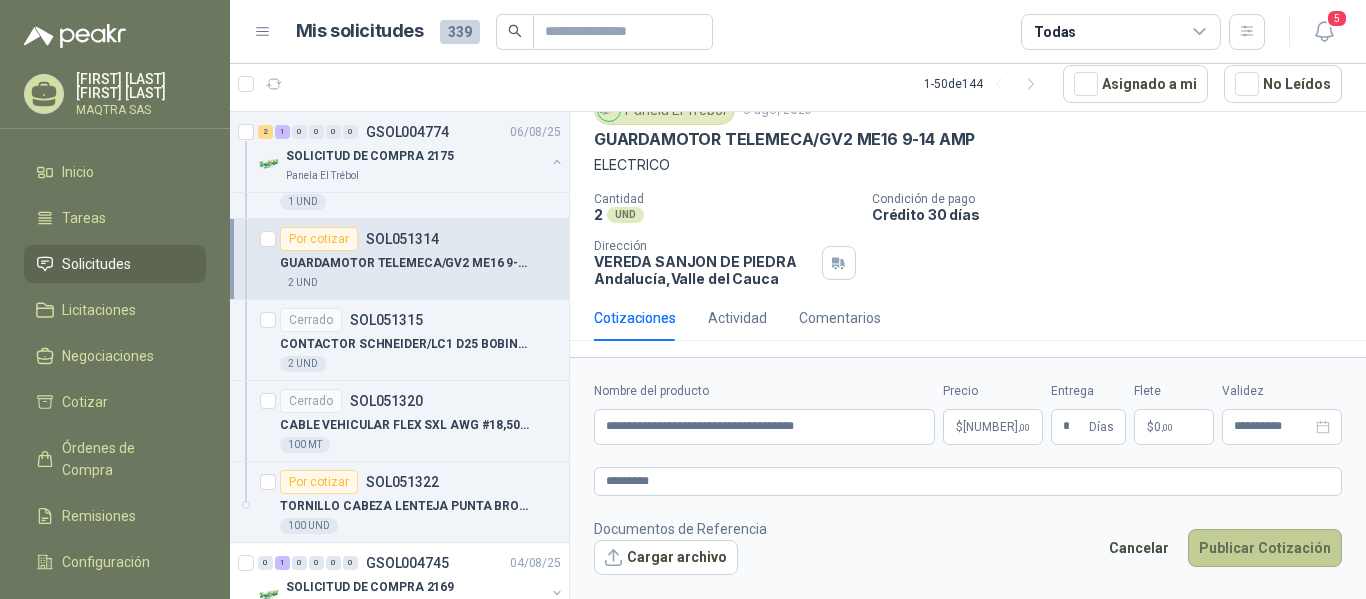 click on "Publicar Cotización" at bounding box center [1265, 548] 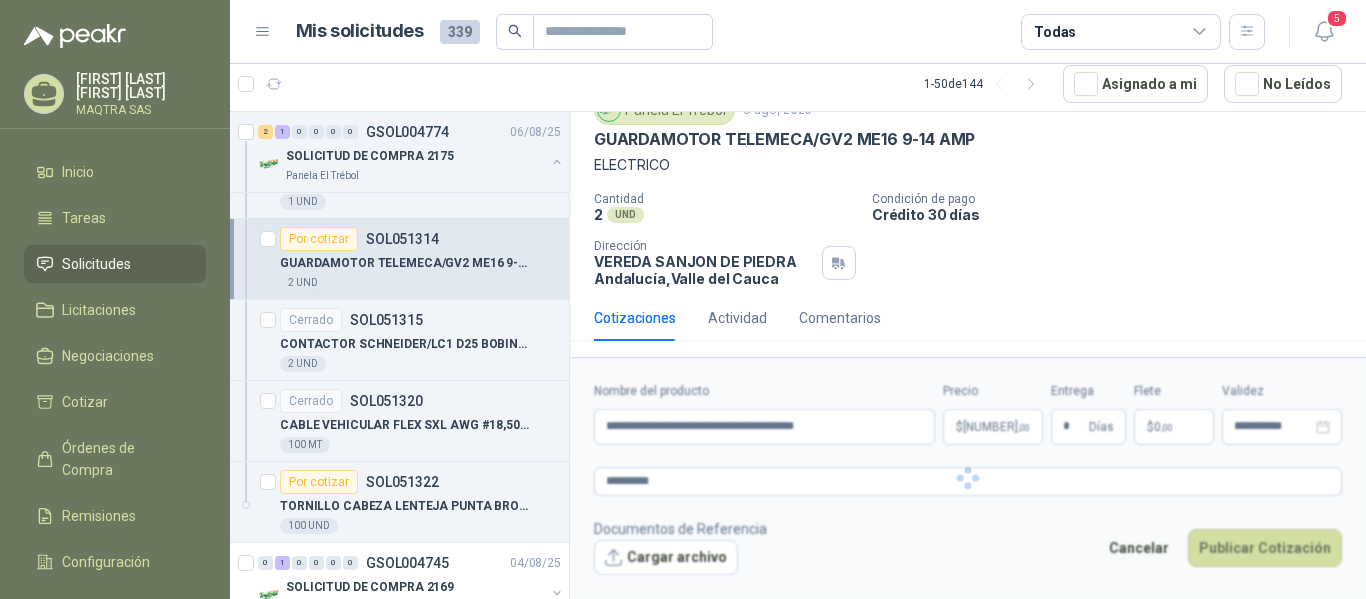 type 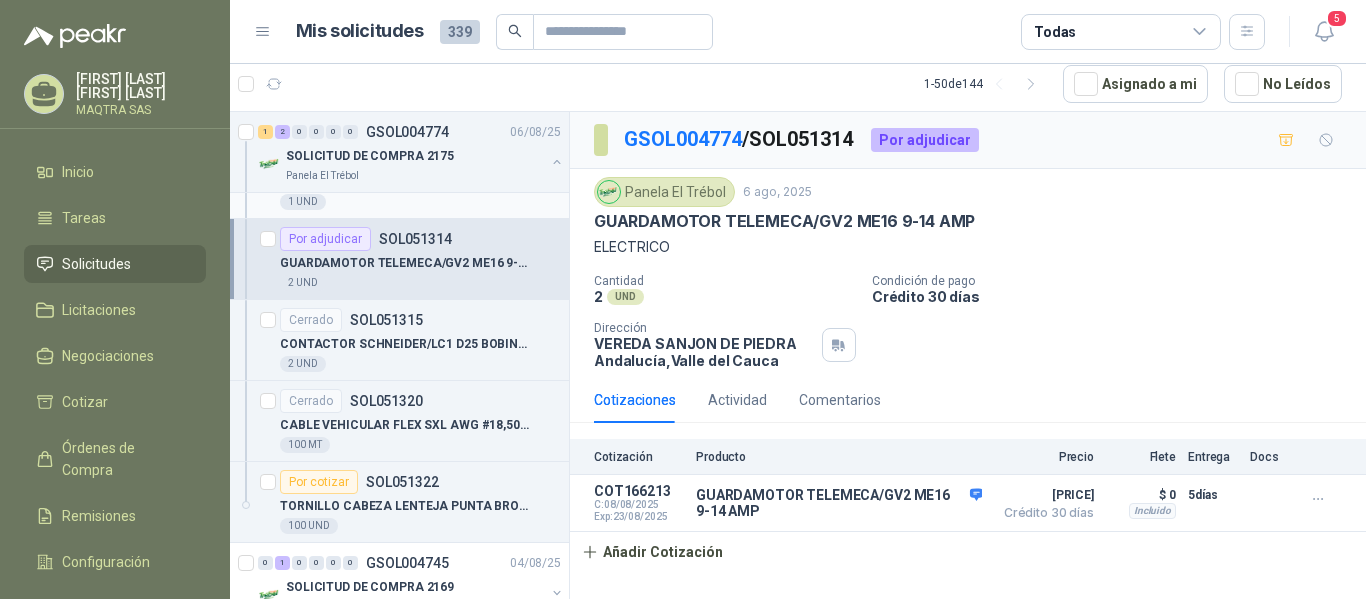 scroll, scrollTop: 0, scrollLeft: 0, axis: both 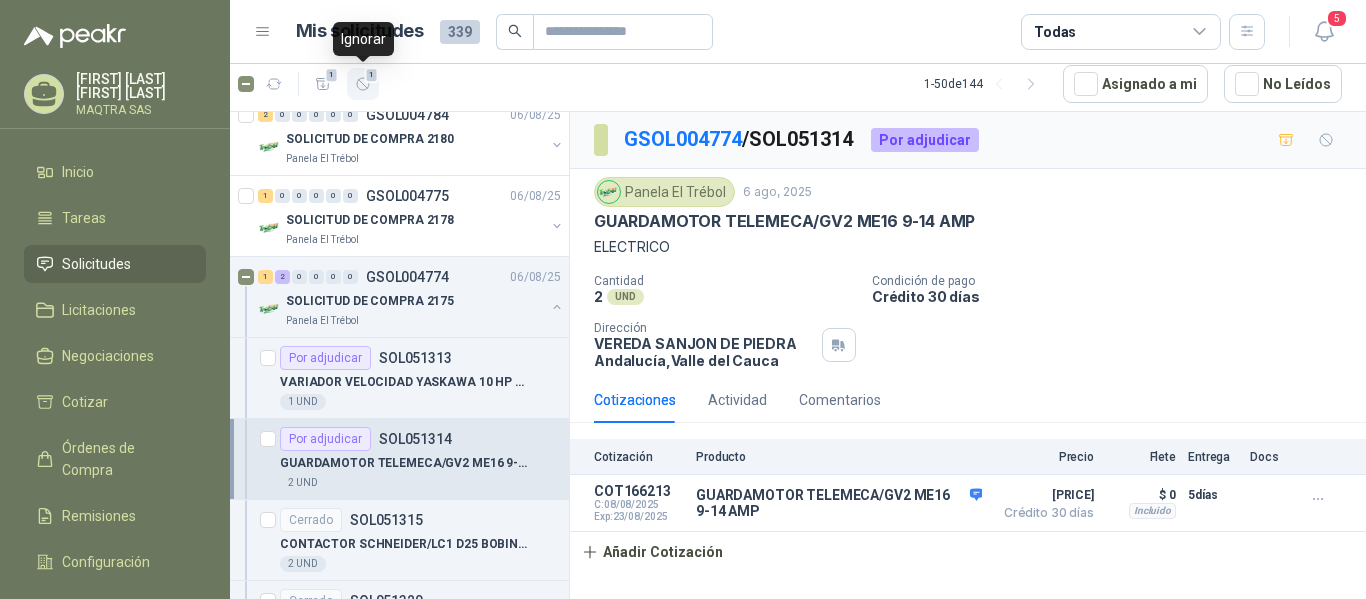 click 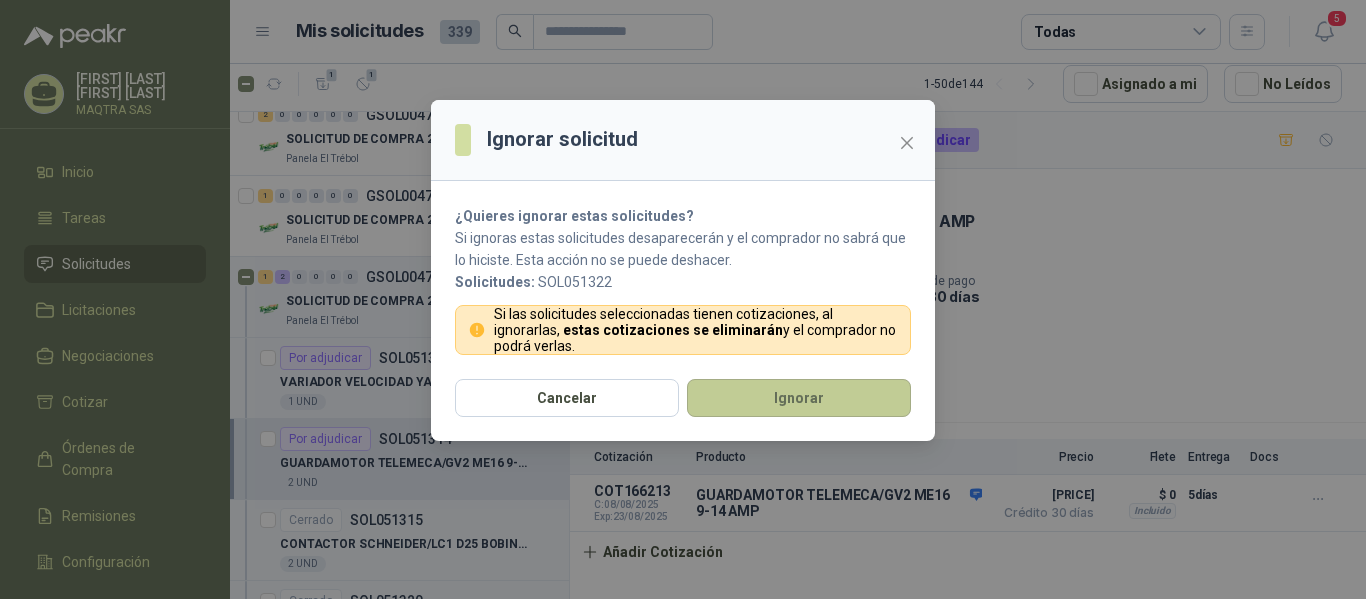 click on "Ignorar" at bounding box center [799, 398] 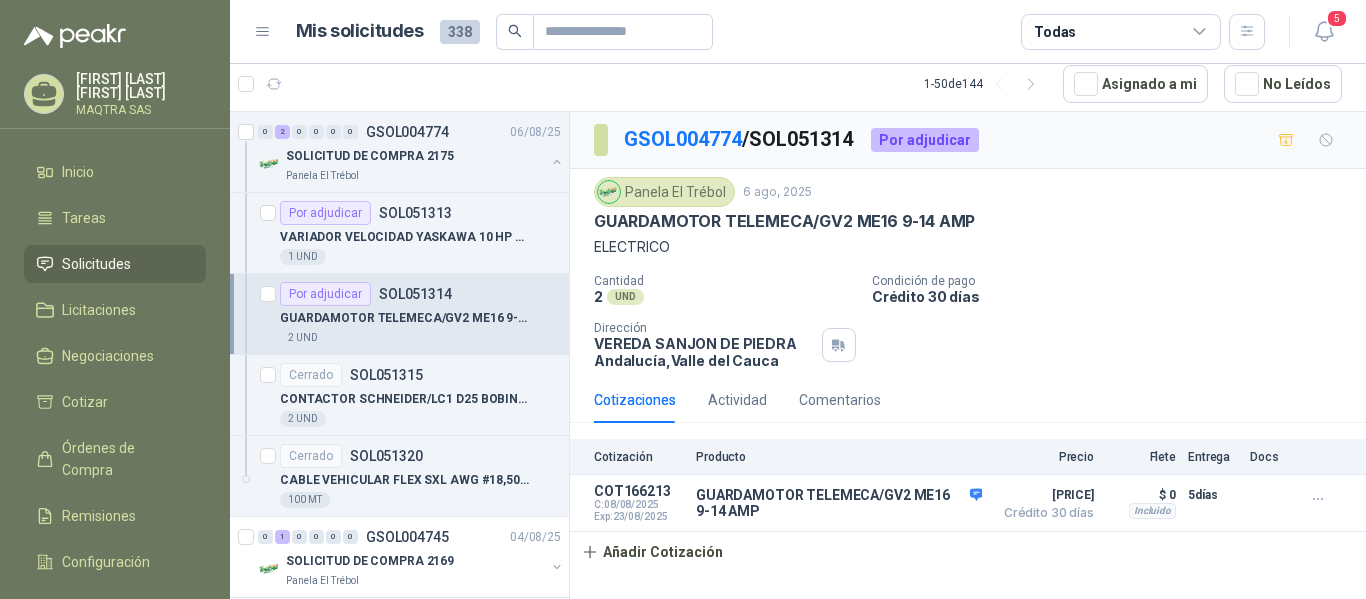 scroll, scrollTop: 100, scrollLeft: 0, axis: vertical 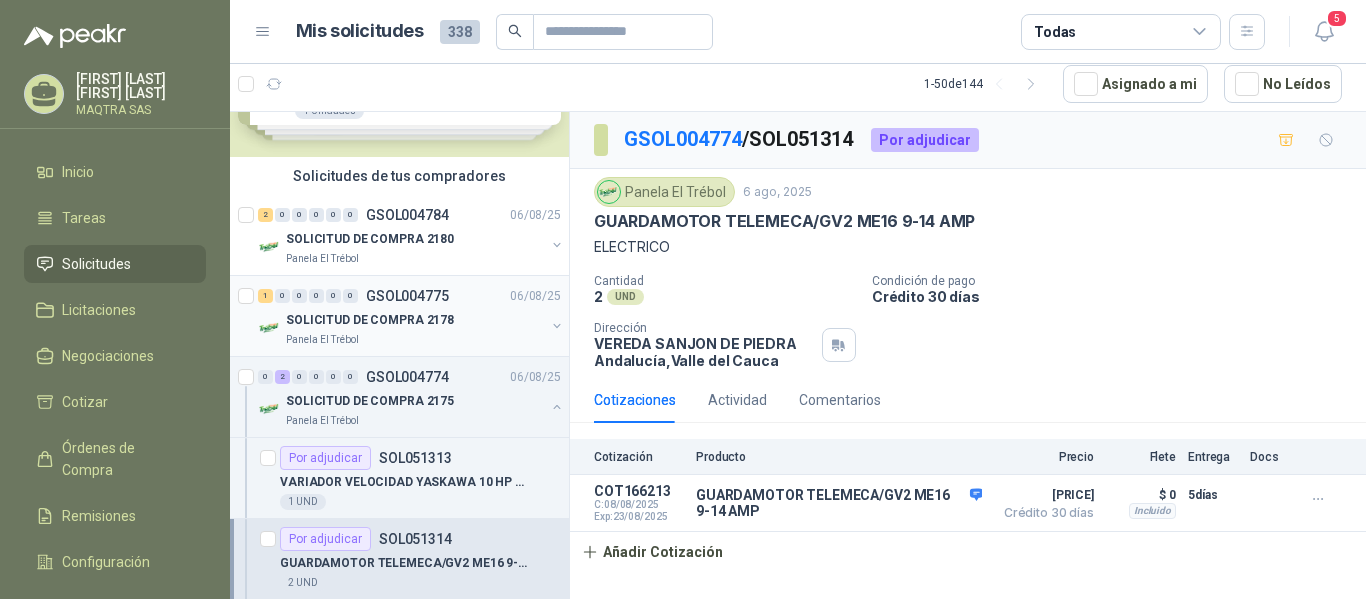 click on "SOLICITUD DE COMPRA 2178" at bounding box center (370, 320) 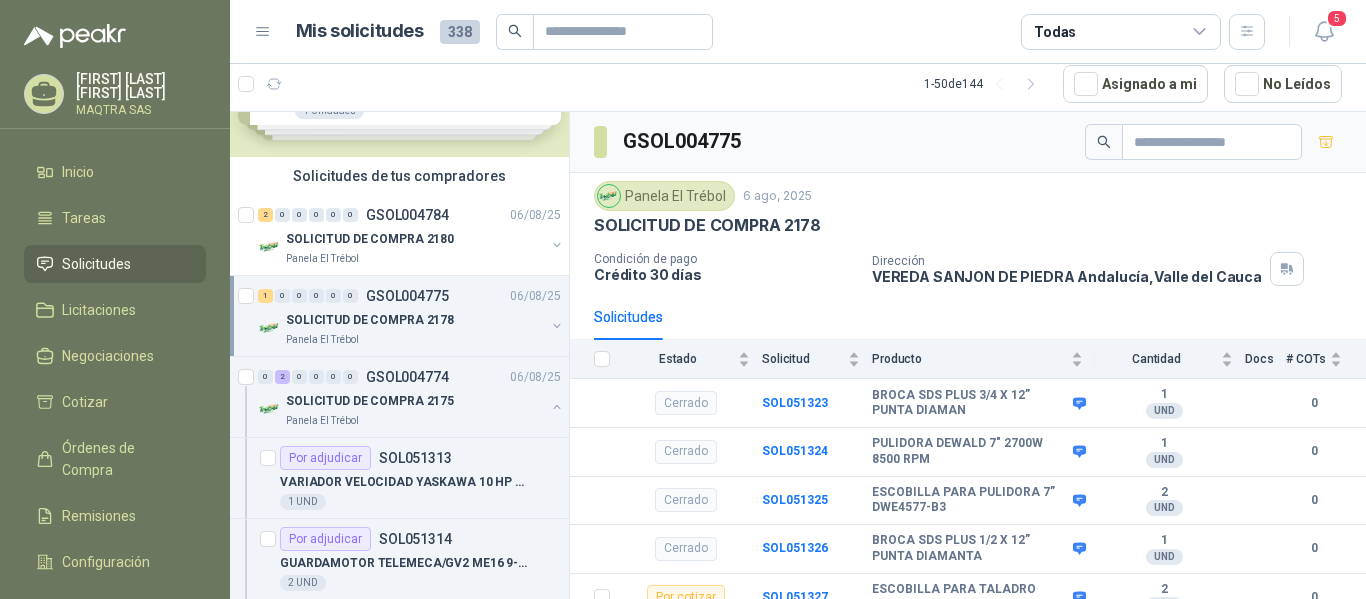 click on "SOLICITUD DE COMPRA 2178" at bounding box center (370, 320) 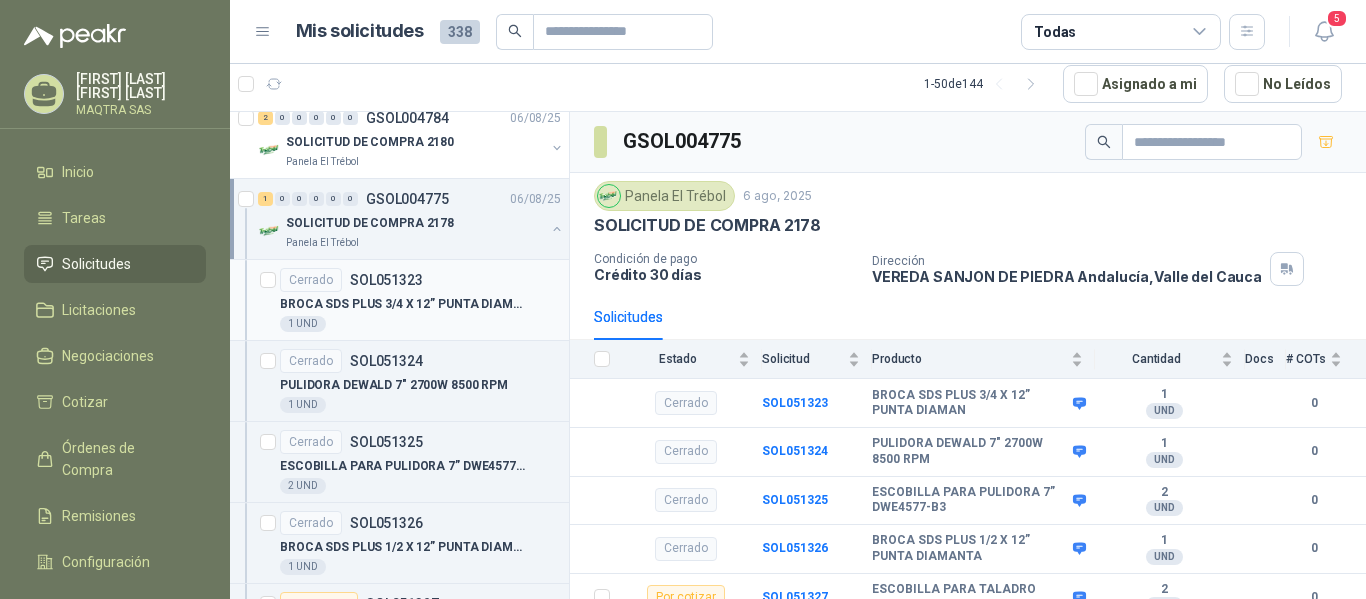 scroll, scrollTop: 400, scrollLeft: 0, axis: vertical 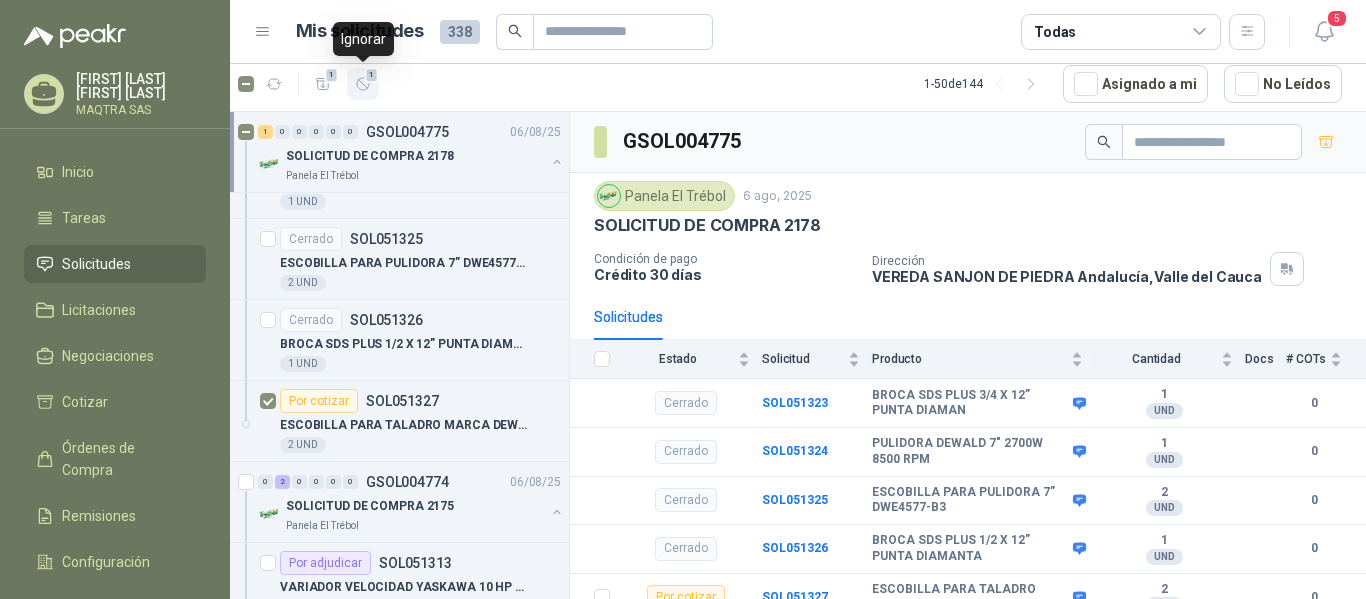 click 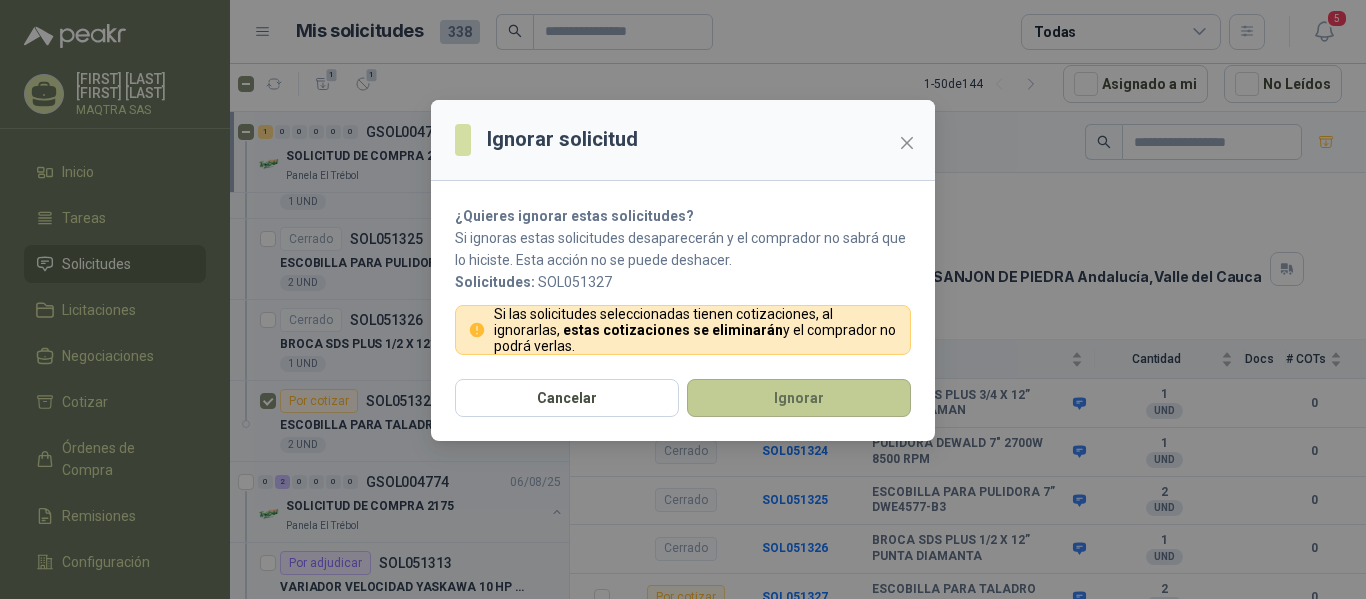 click on "Ignorar" at bounding box center [799, 398] 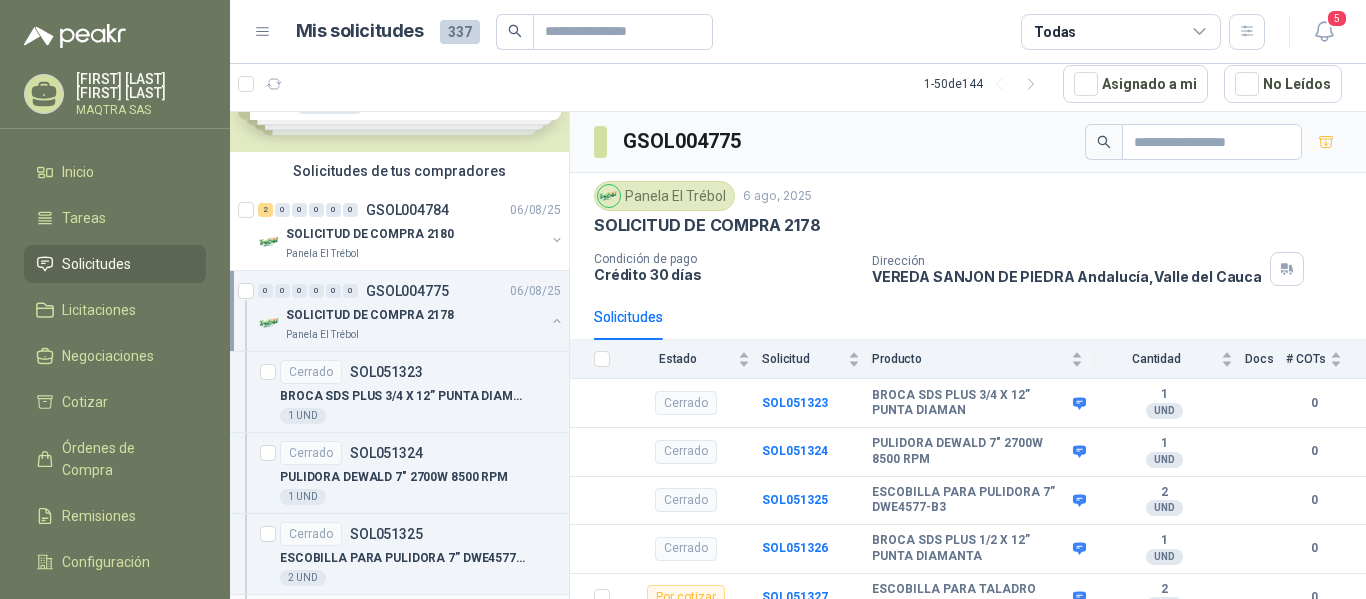 scroll, scrollTop: 100, scrollLeft: 0, axis: vertical 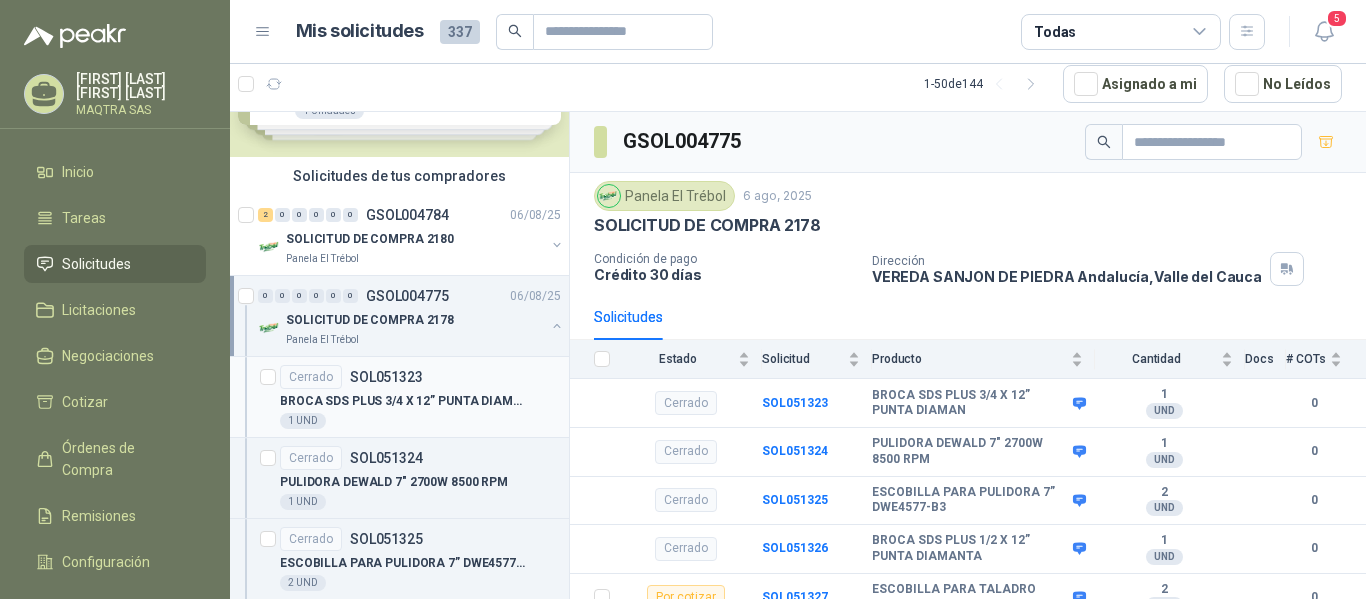 click on "BROCA SDS PLUS 3/4  X 12” PUNTA DIAMAN" at bounding box center [404, 401] 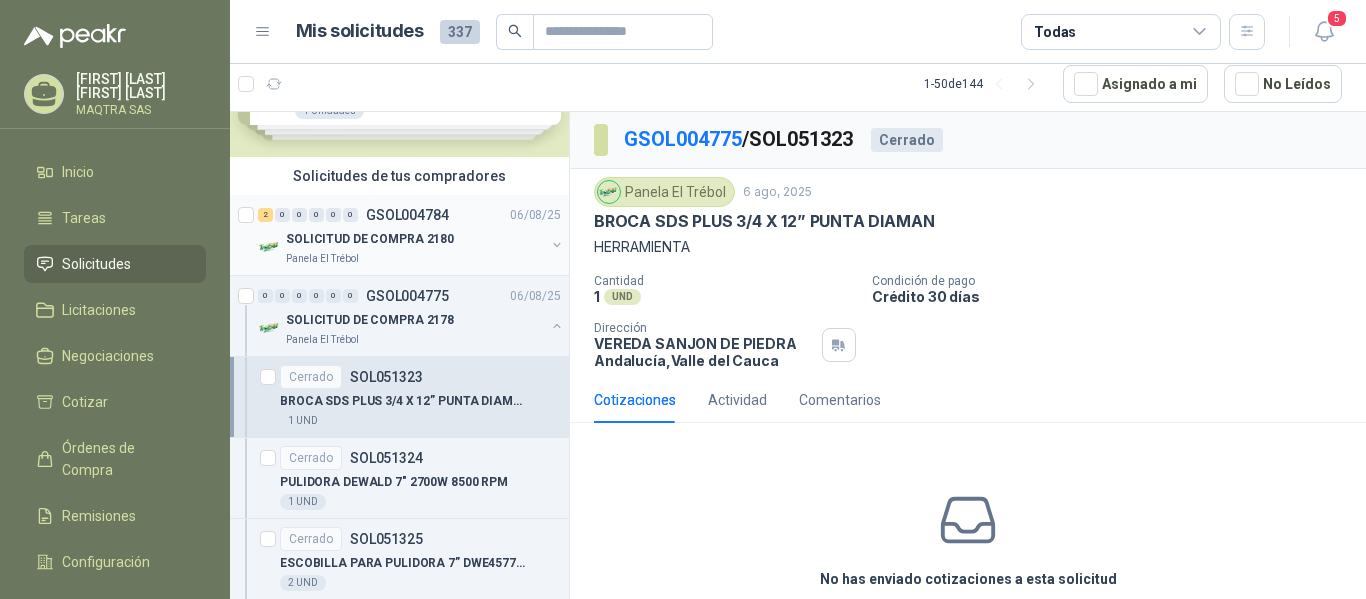 click on "SOLICITUD DE COMPRA 2180" at bounding box center [370, 239] 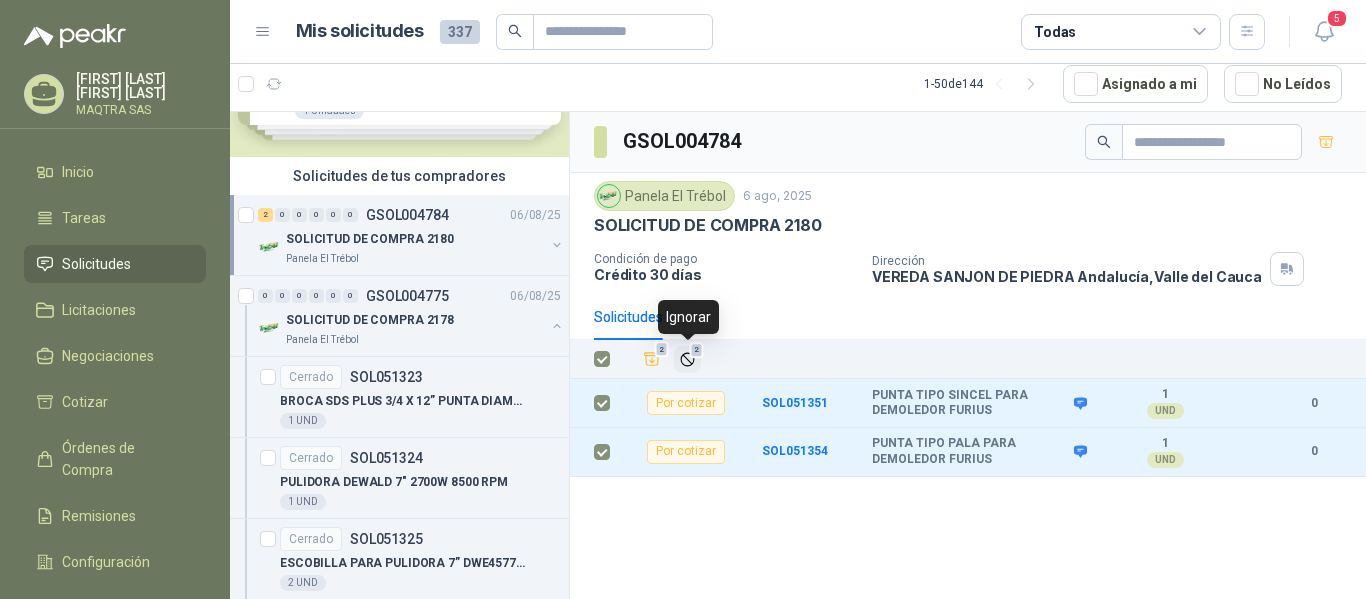 click 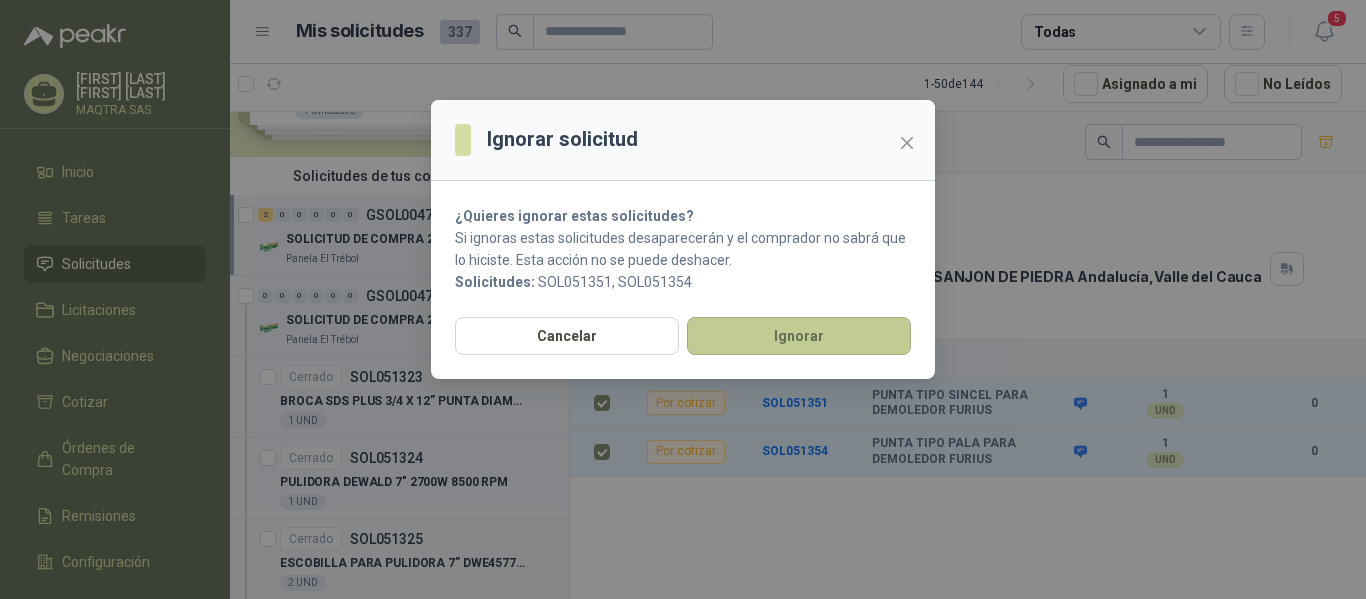 click on "Ignorar" at bounding box center (799, 336) 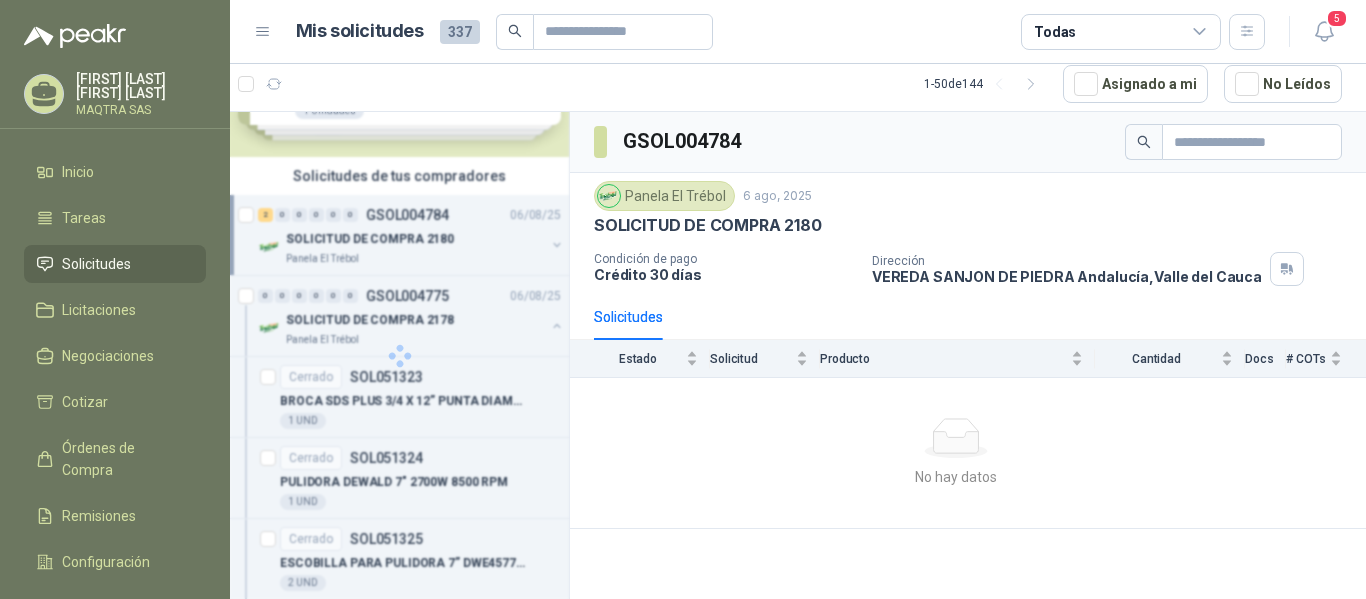 click 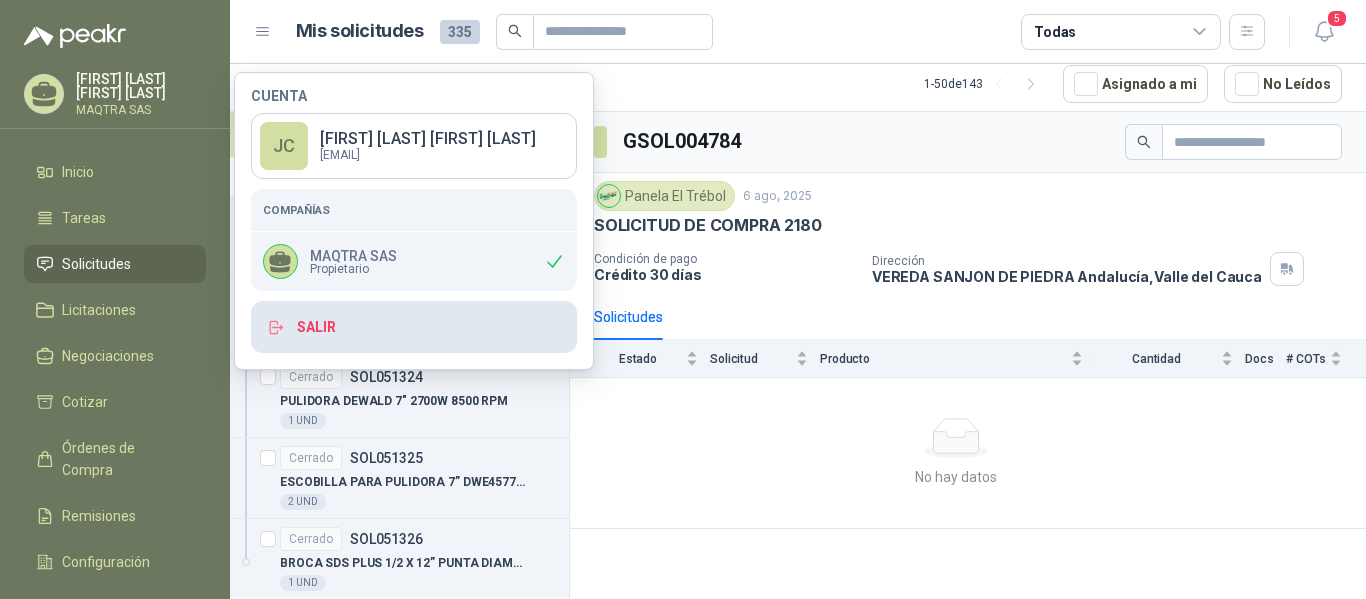 click on "Salir" at bounding box center (414, 327) 